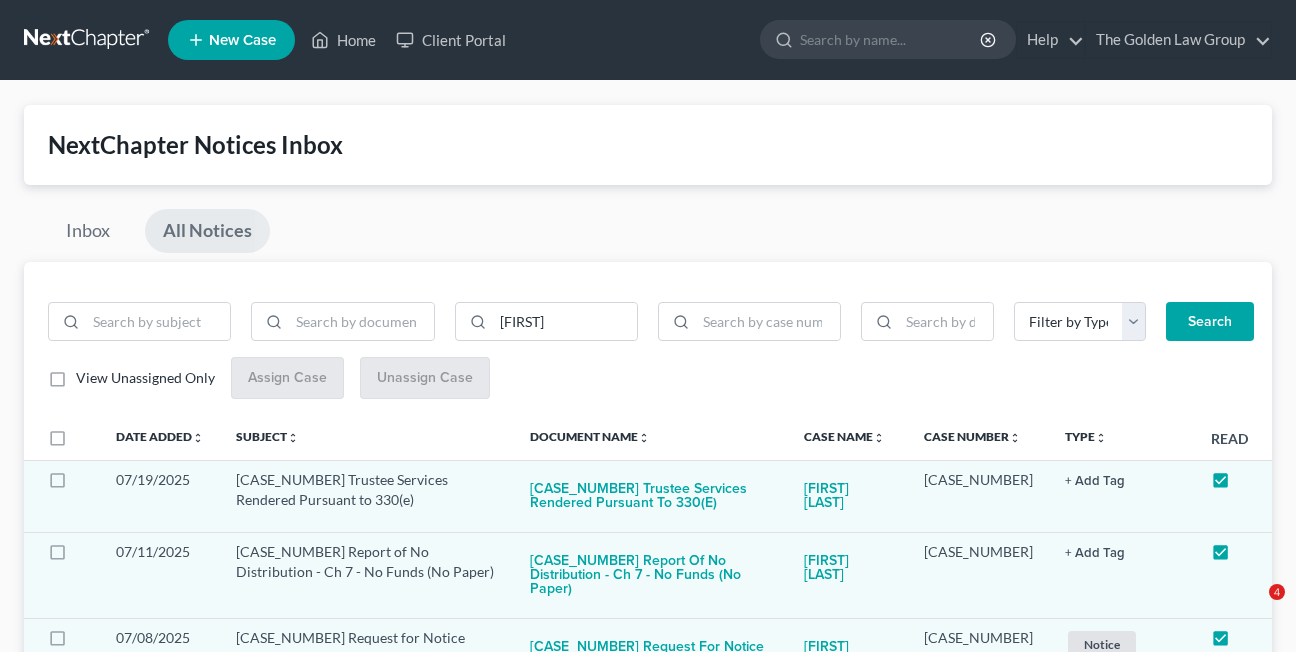scroll, scrollTop: 0, scrollLeft: 0, axis: both 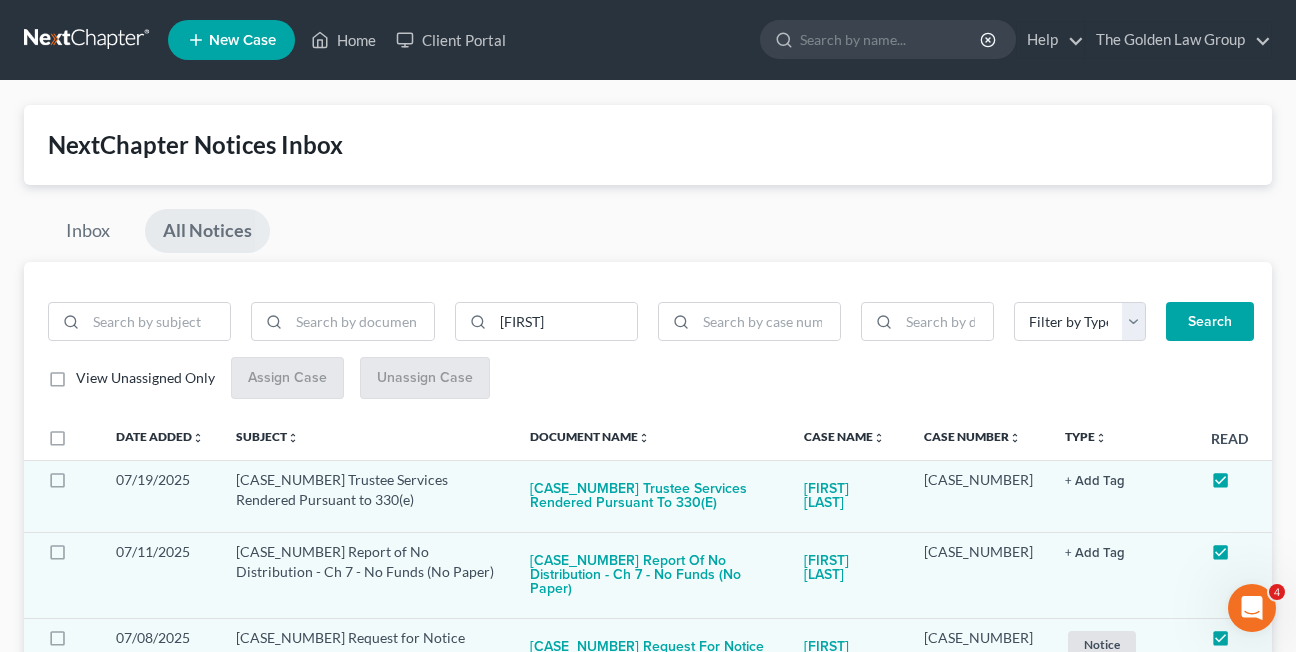 drag, startPoint x: 695, startPoint y: 245, endPoint x: 675, endPoint y: 238, distance: 21.189621 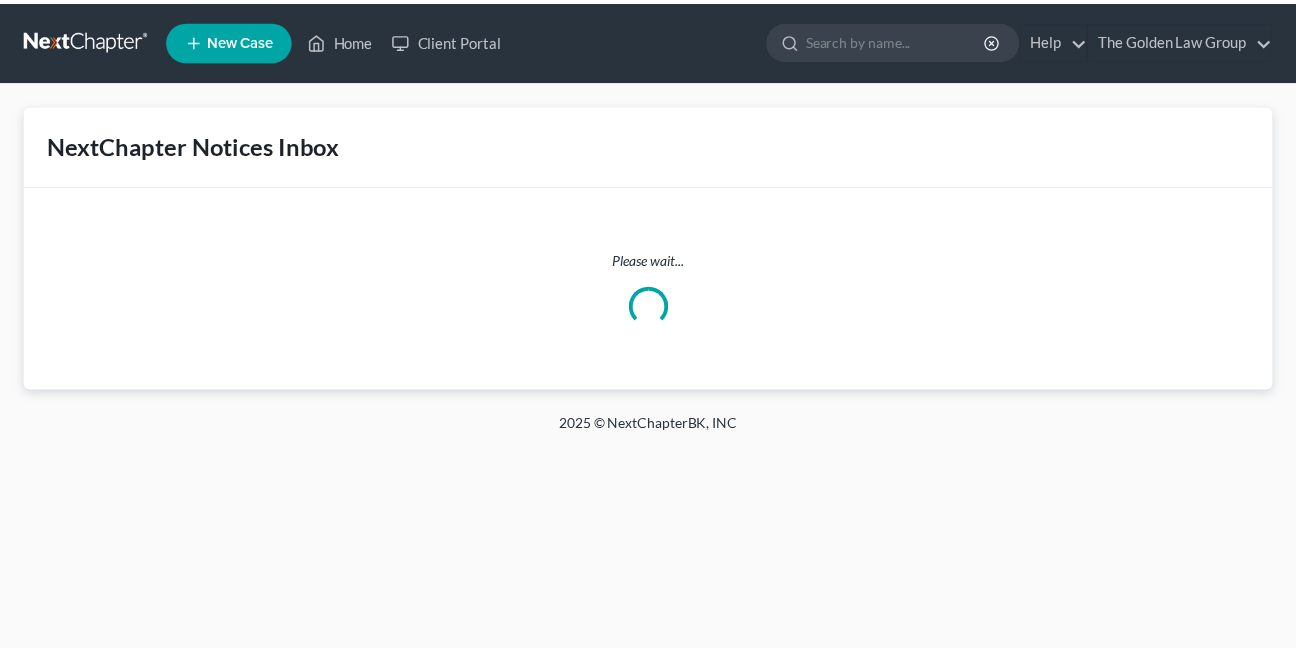 scroll, scrollTop: 0, scrollLeft: 0, axis: both 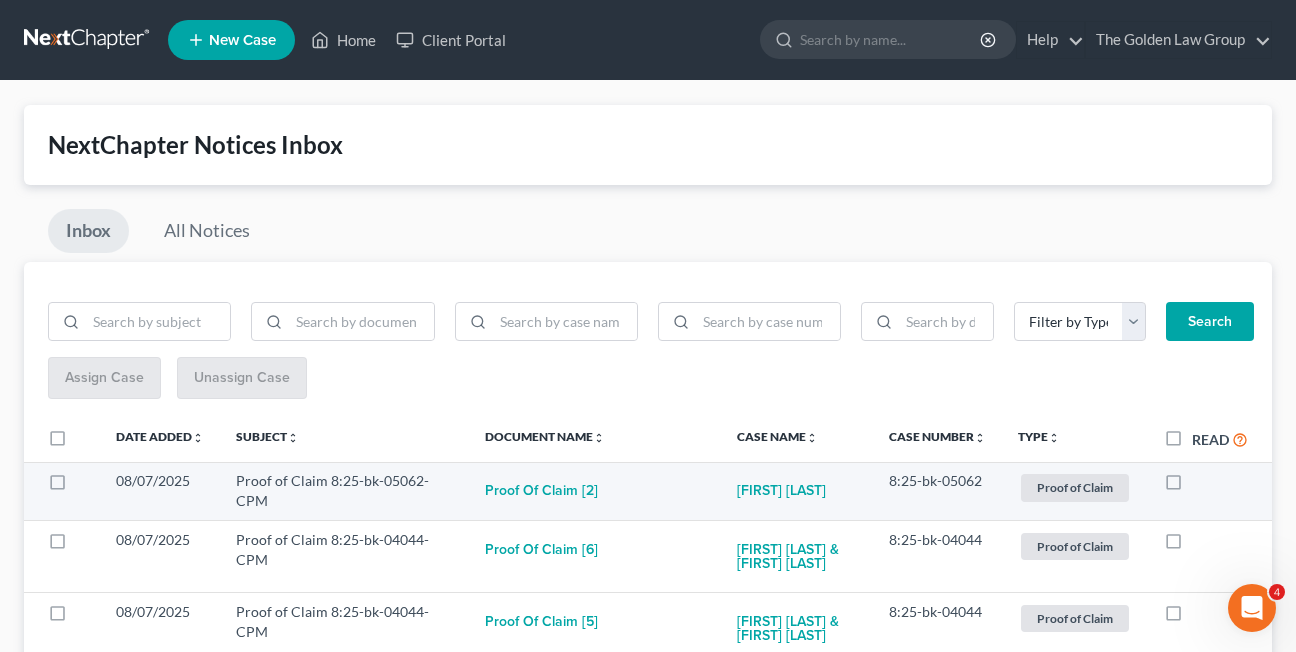 click at bounding box center (1192, 486) 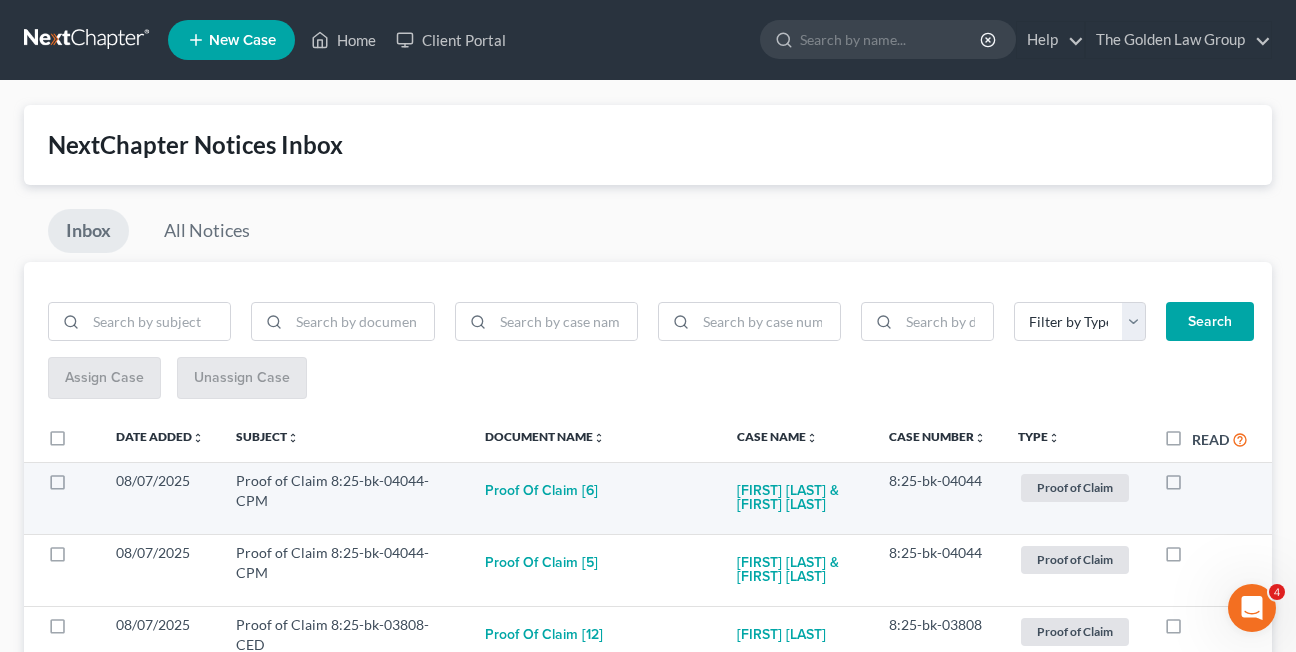 click at bounding box center (1192, 486) 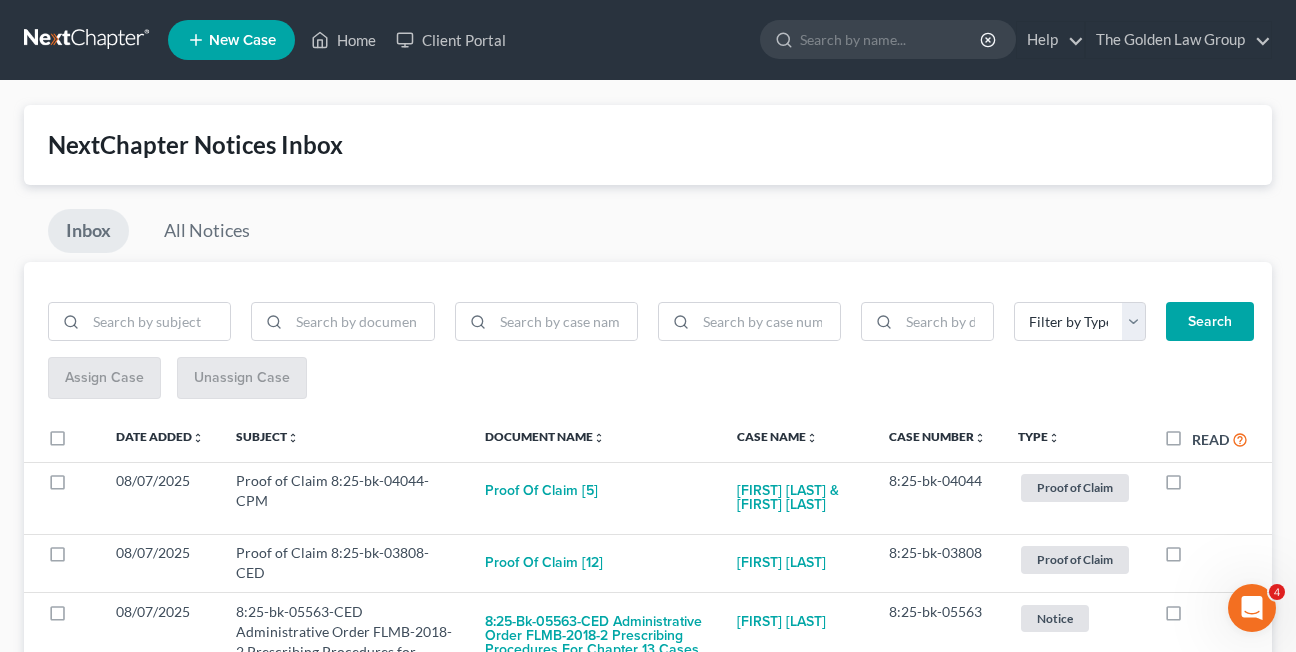 click at bounding box center (1192, 486) 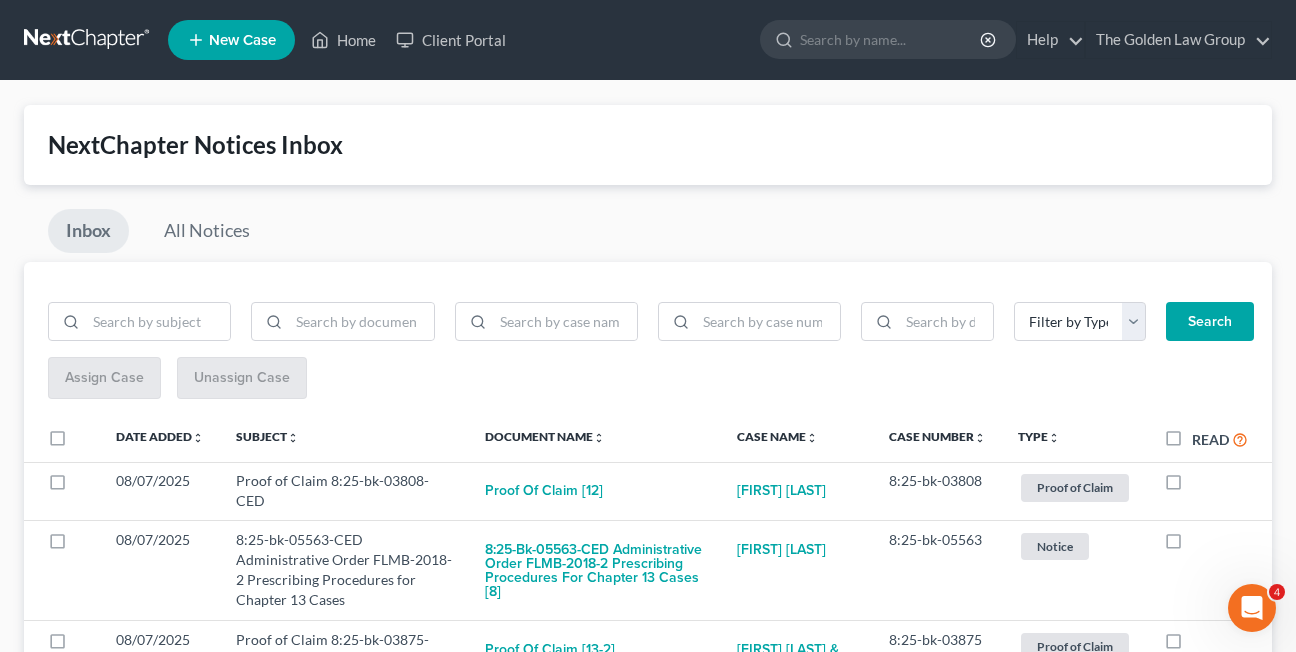 click at bounding box center [1192, 486] 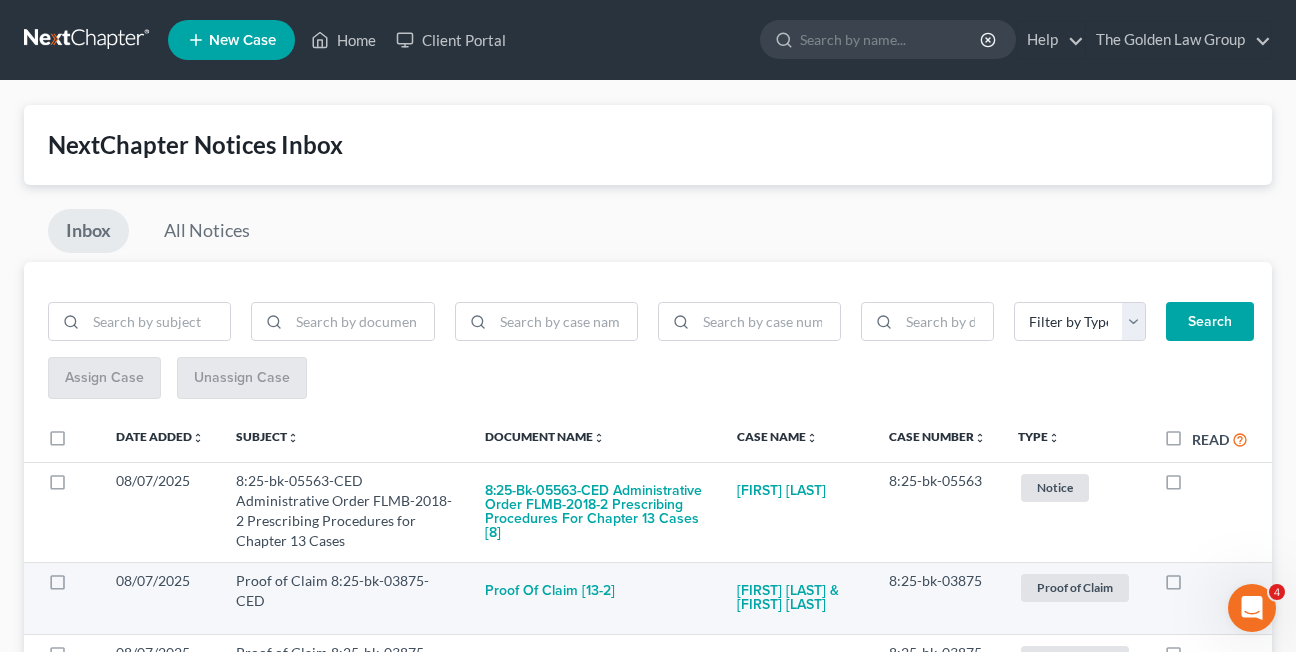 click at bounding box center (1192, 586) 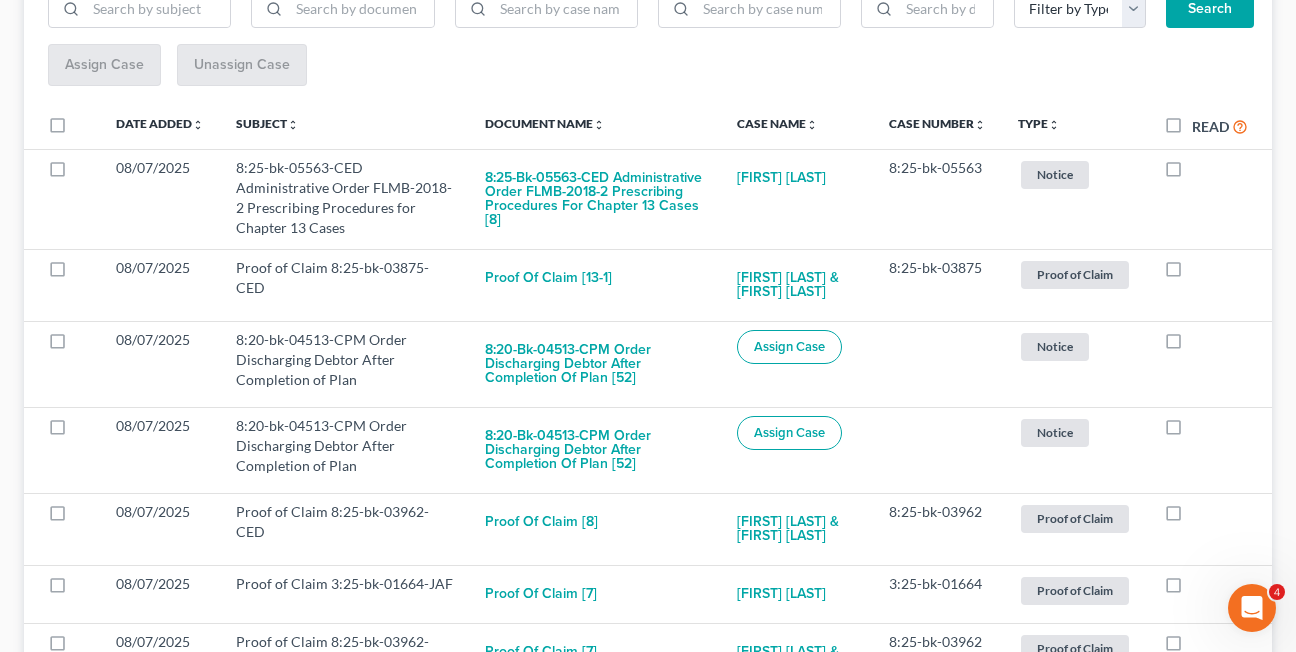 scroll, scrollTop: 319, scrollLeft: 0, axis: vertical 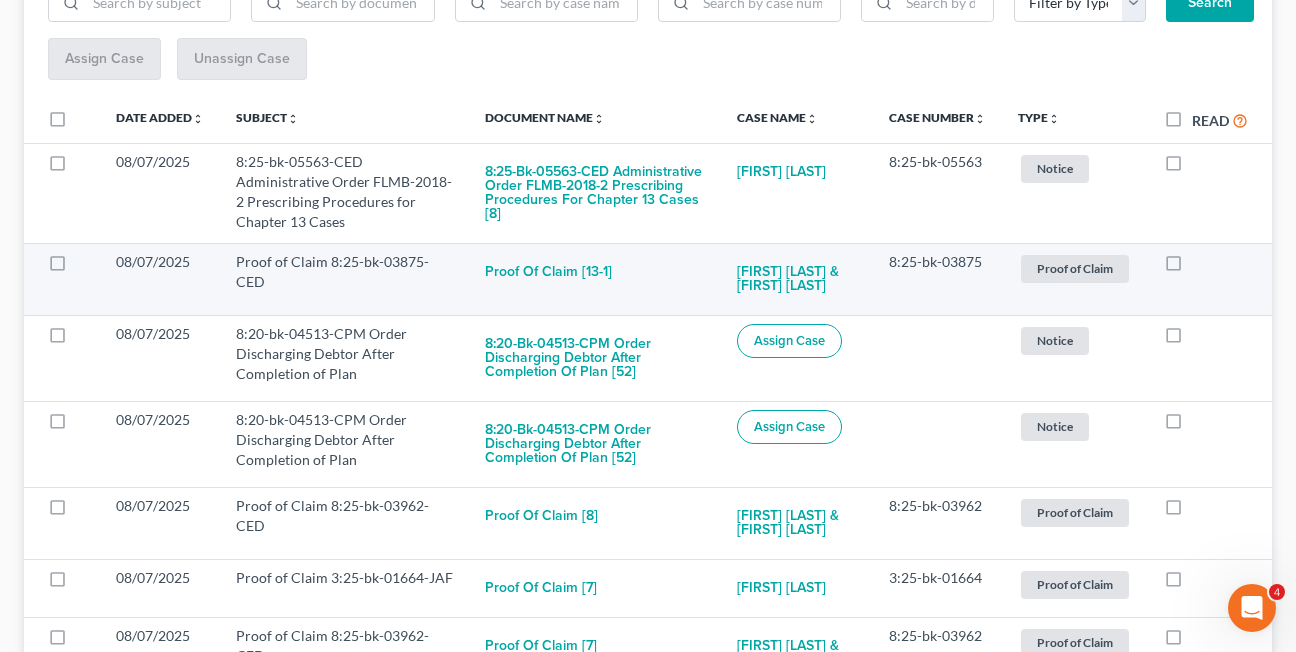 click at bounding box center (1192, 267) 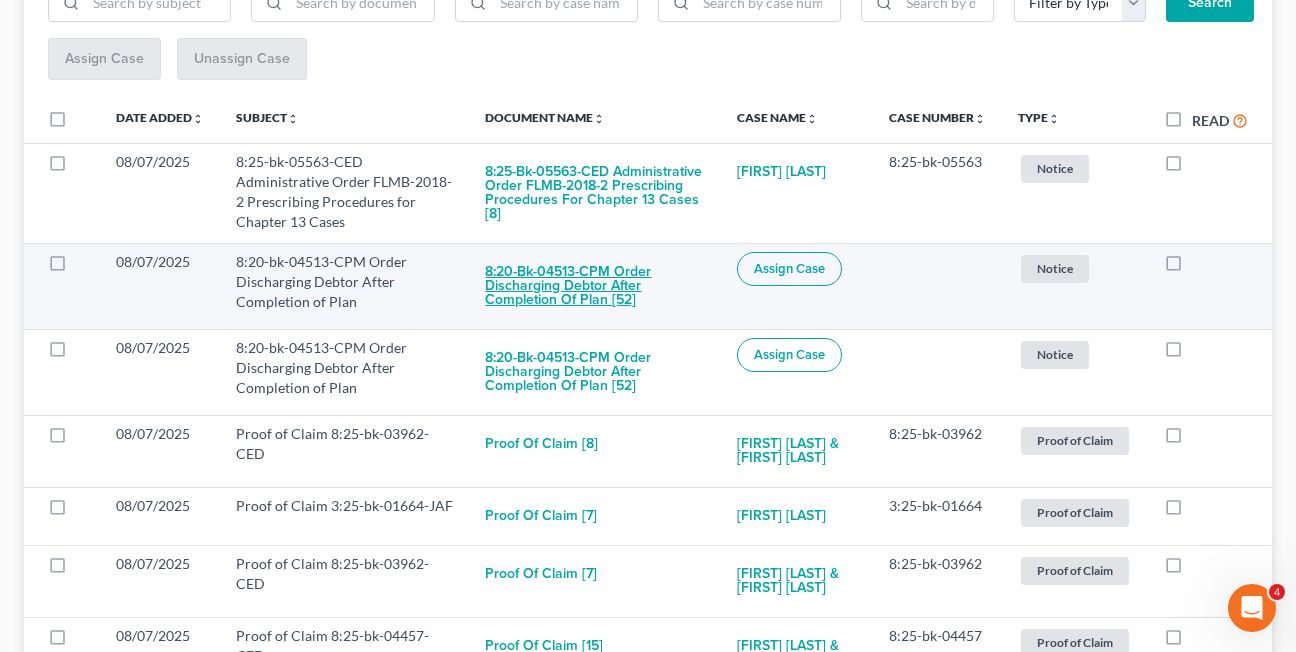 click on "8:20-bk-04513-CPM Order Discharging Debtor After Completion of Plan [52]" at bounding box center [595, 286] 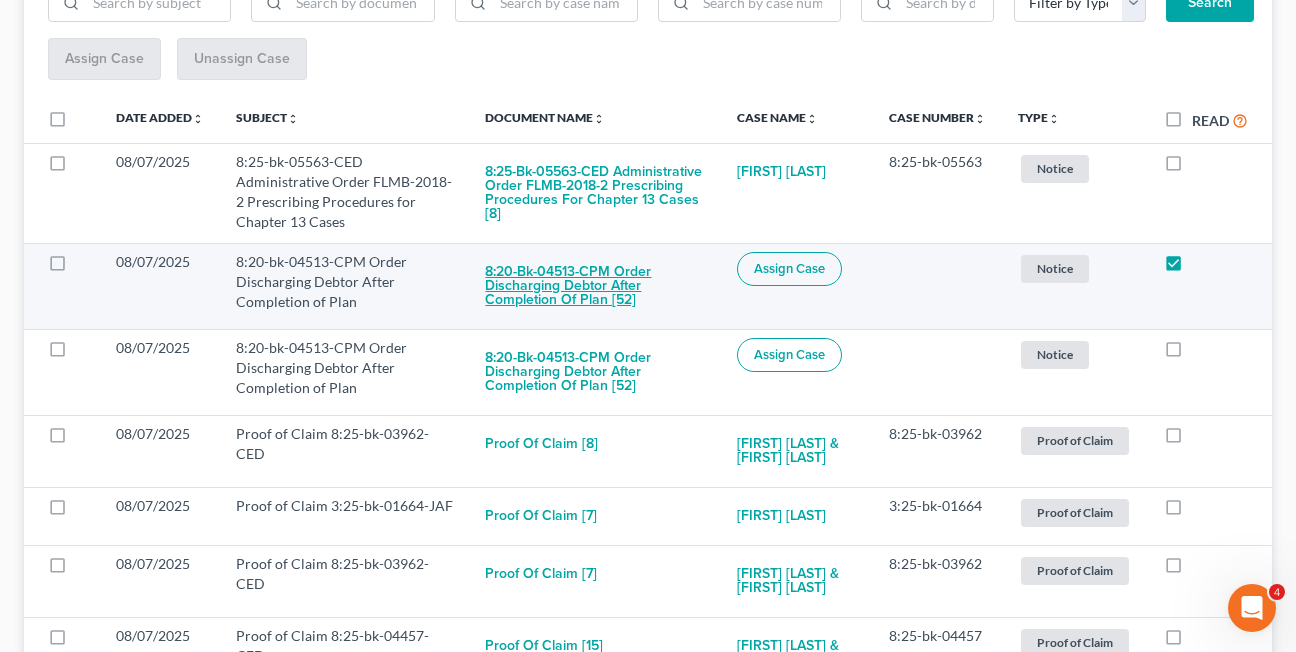 checkbox on "true" 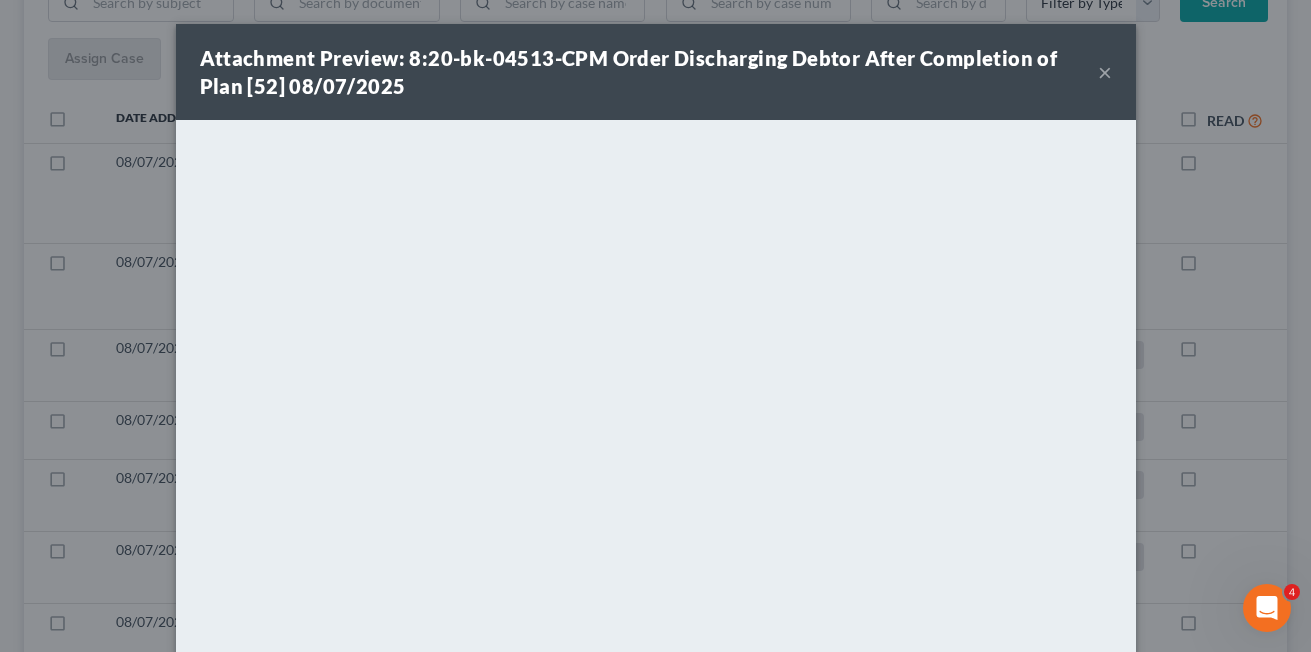 click on "×" at bounding box center [1105, 72] 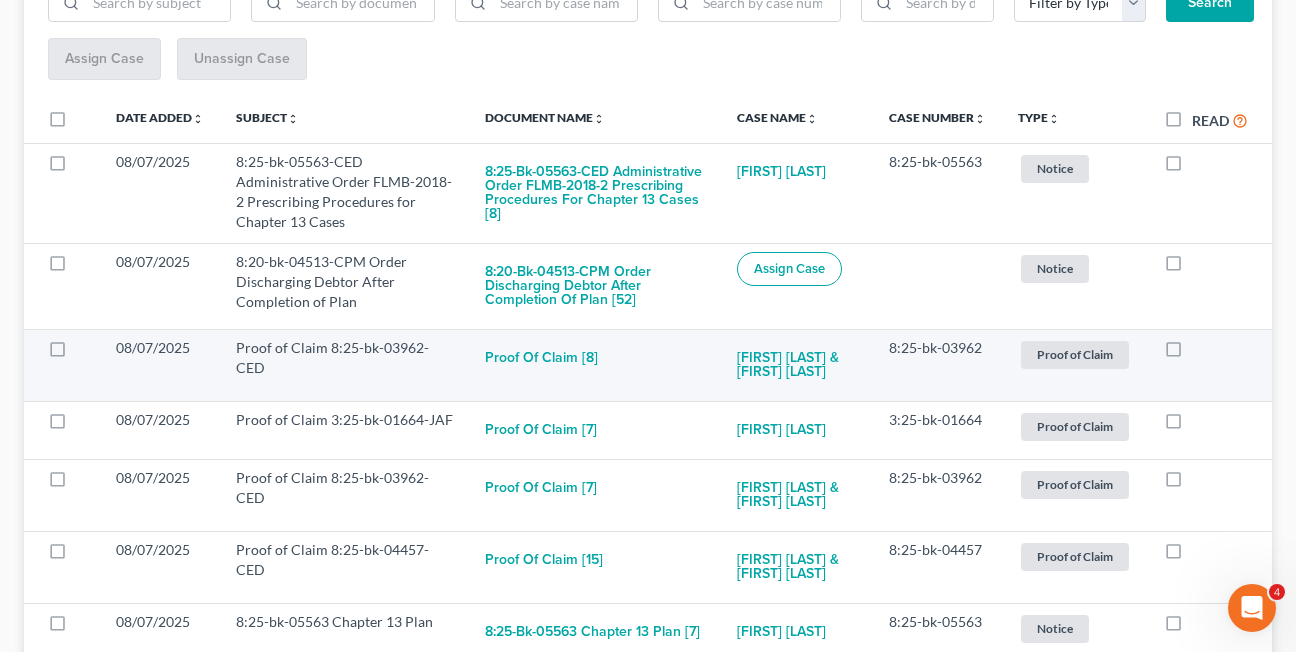 click at bounding box center [1192, 353] 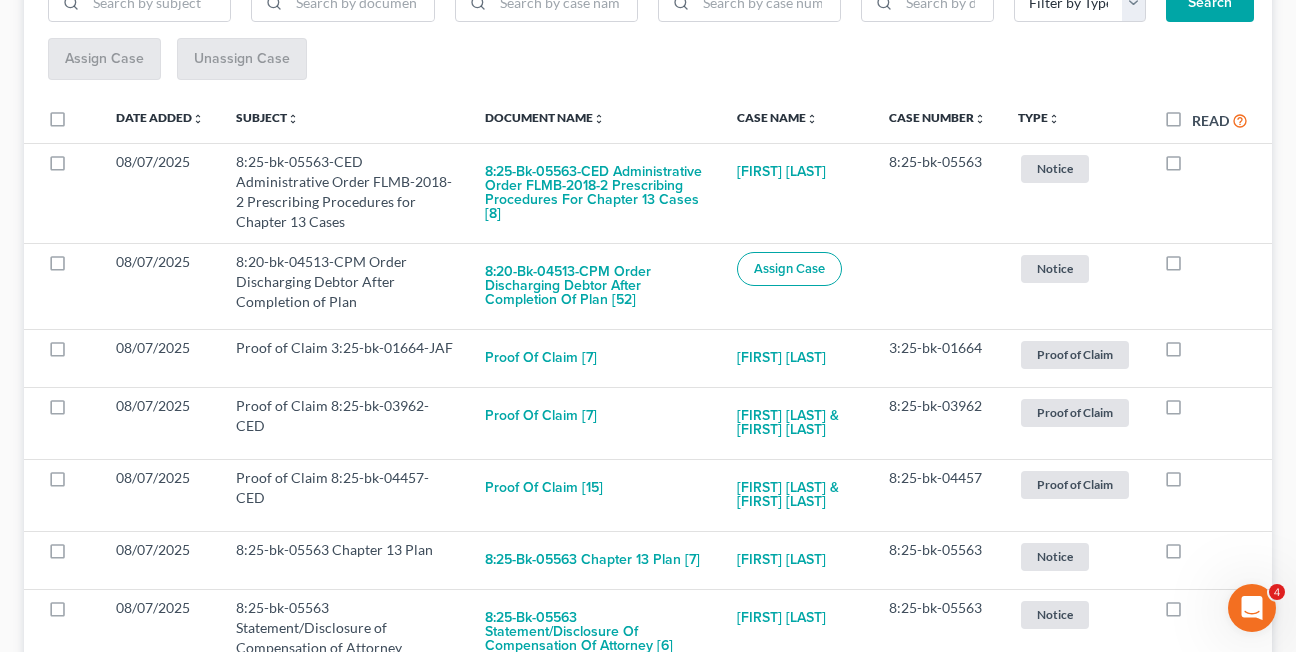 click at bounding box center [1192, 353] 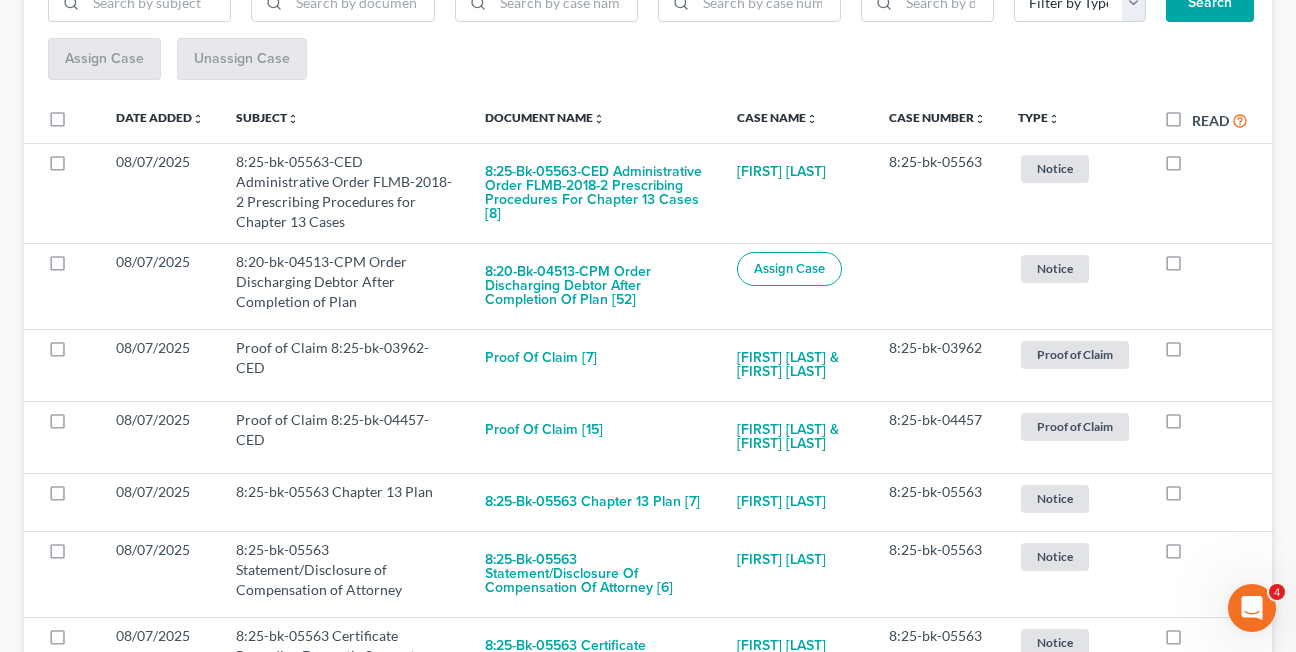 click at bounding box center [1192, 353] 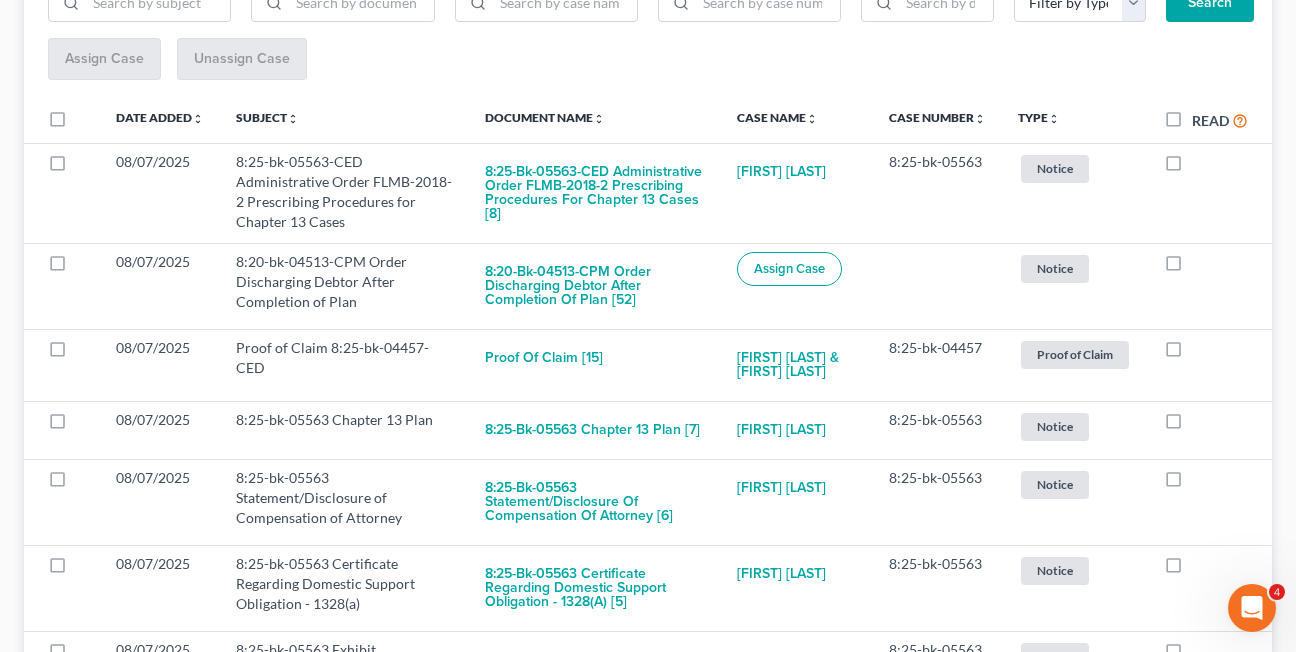 click at bounding box center (1192, 353) 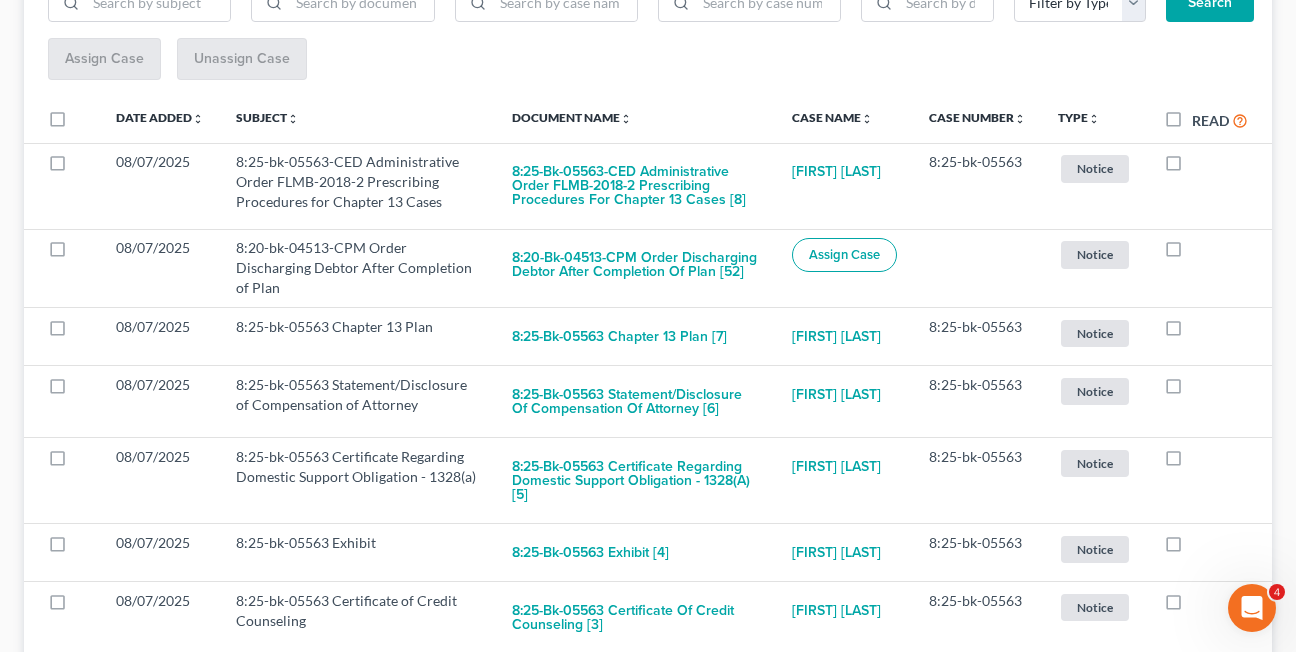 click at bounding box center (1210, 337) 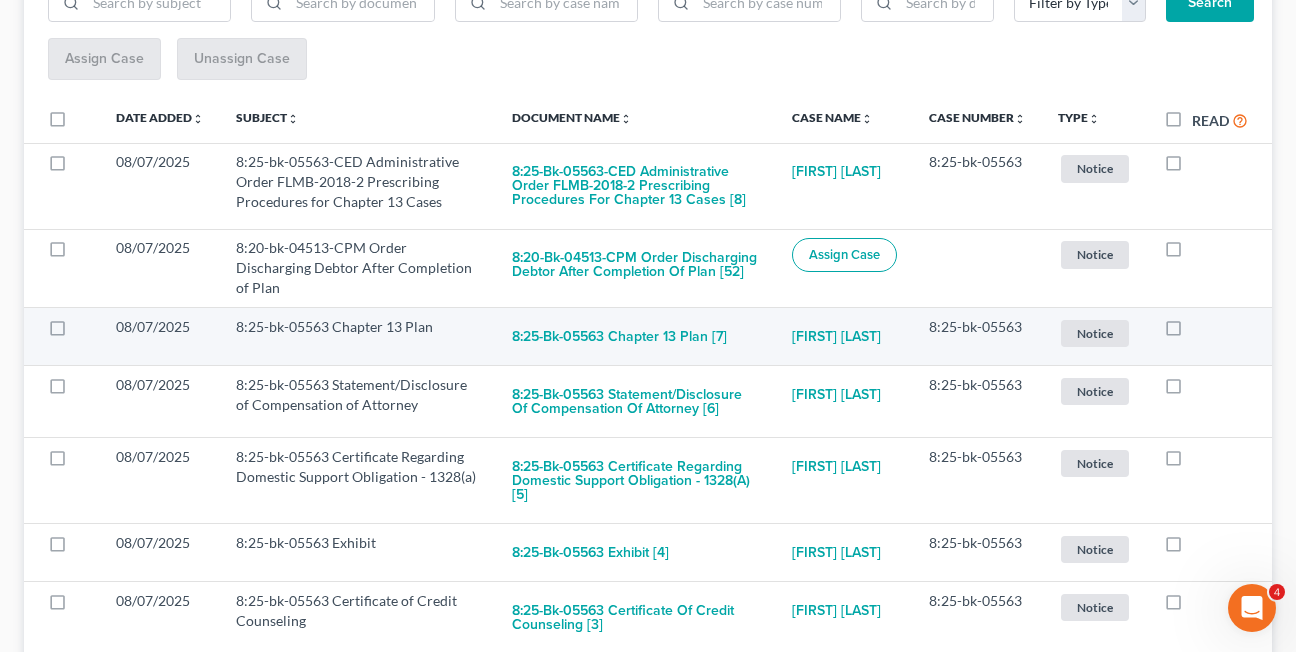 click at bounding box center (1192, 332) 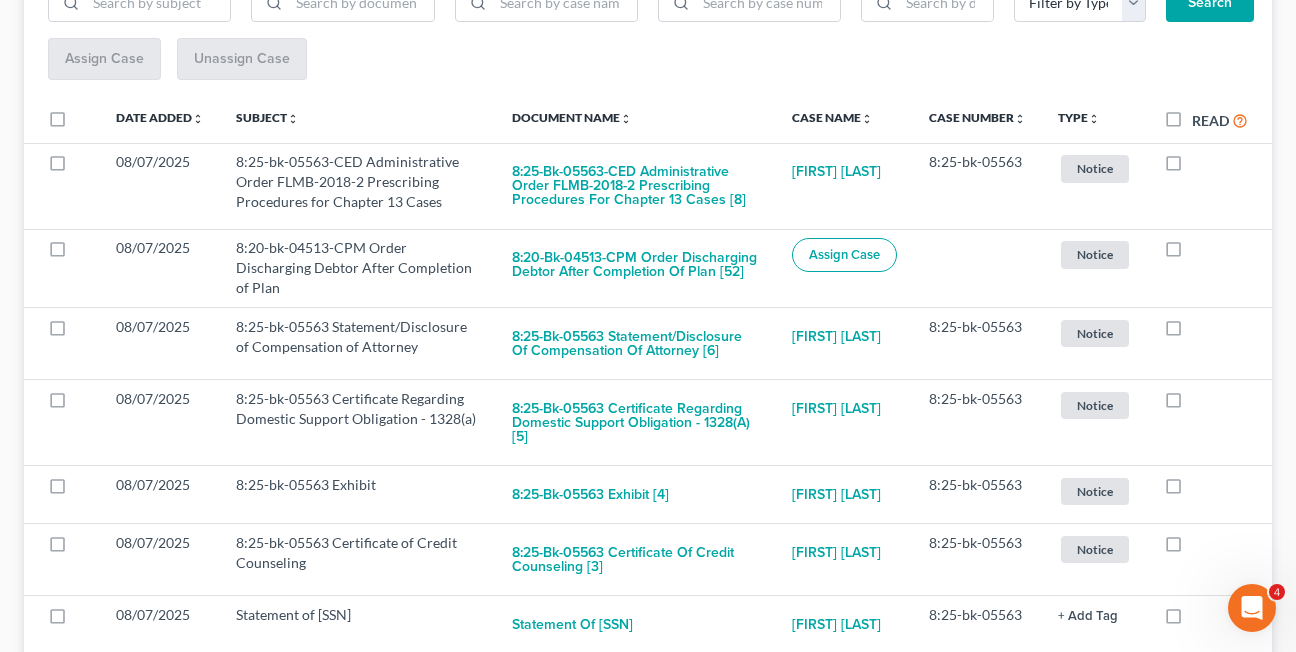 click at bounding box center (1192, 332) 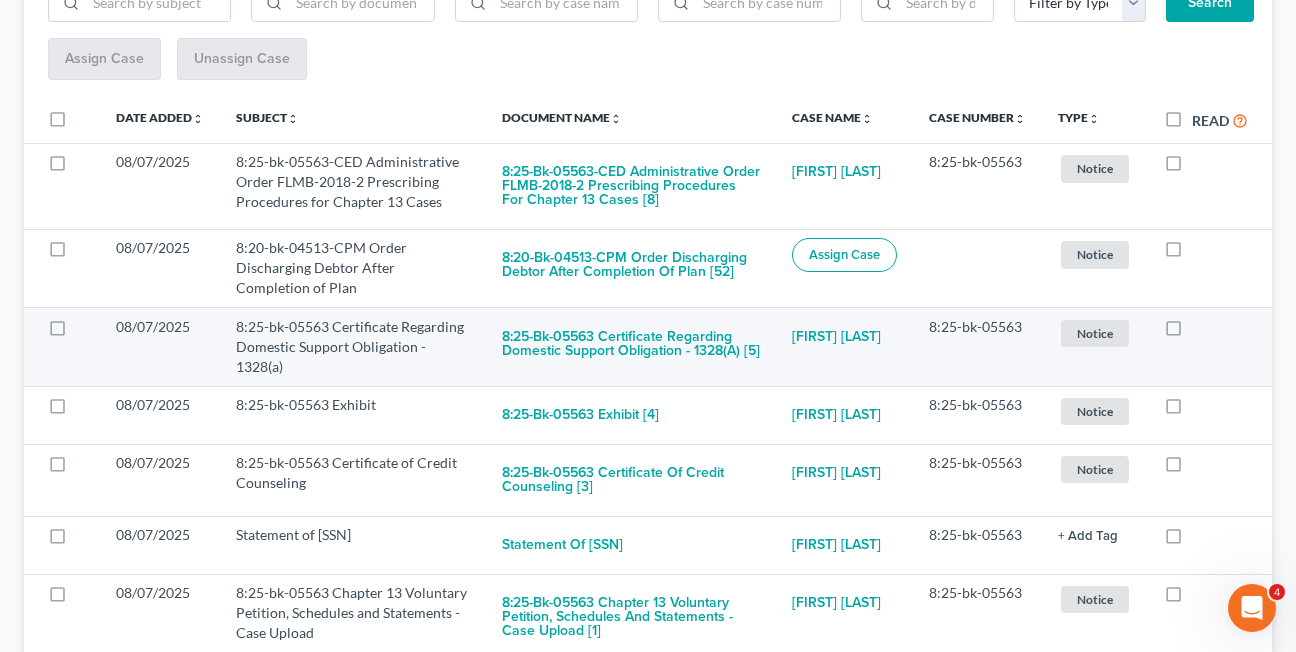 click at bounding box center (1192, 332) 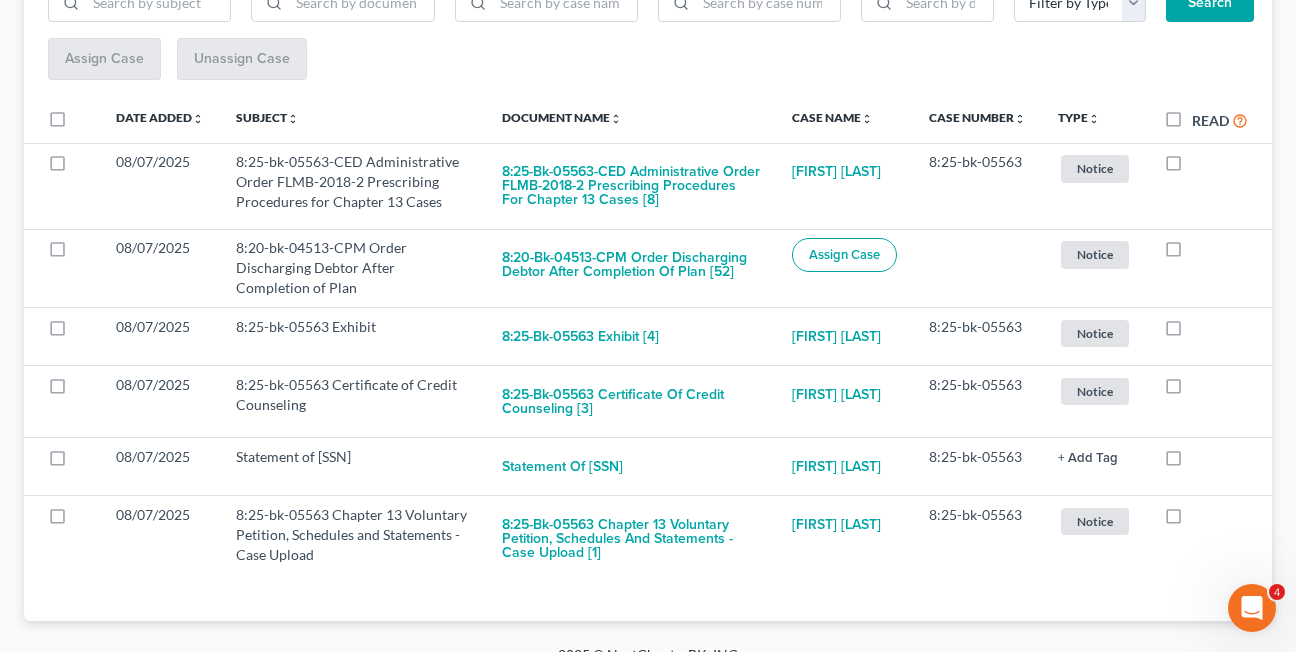 click at bounding box center (1192, 332) 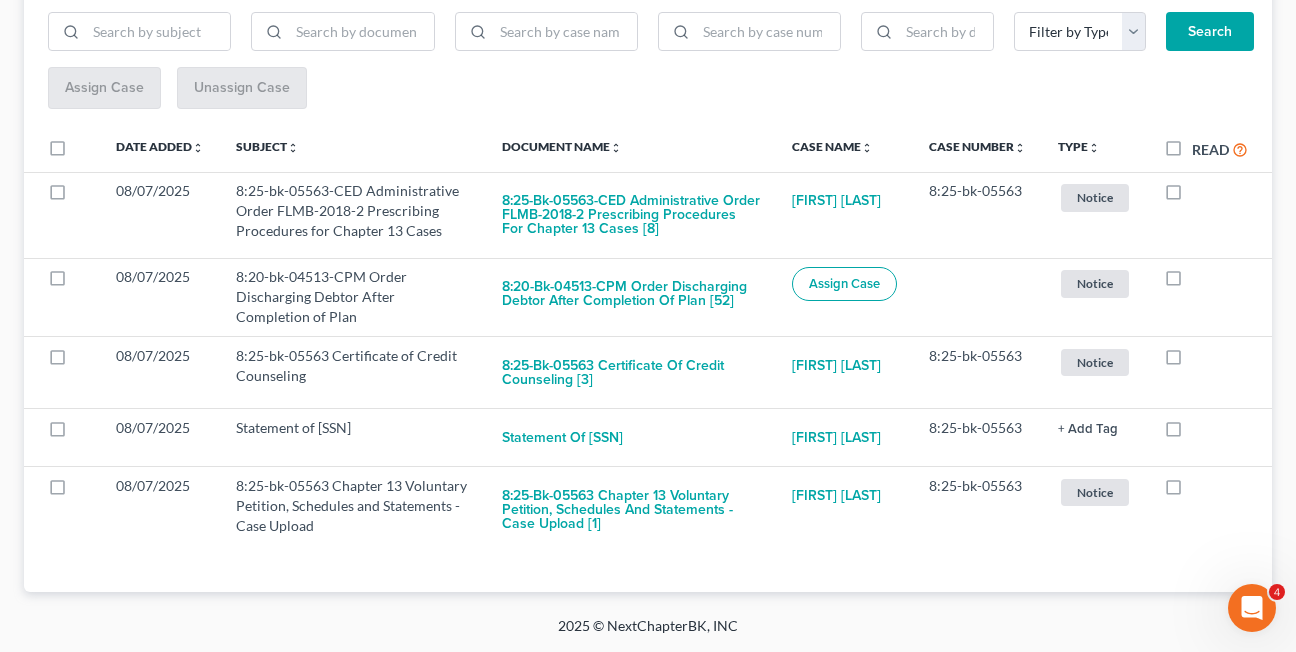scroll, scrollTop: 304, scrollLeft: 0, axis: vertical 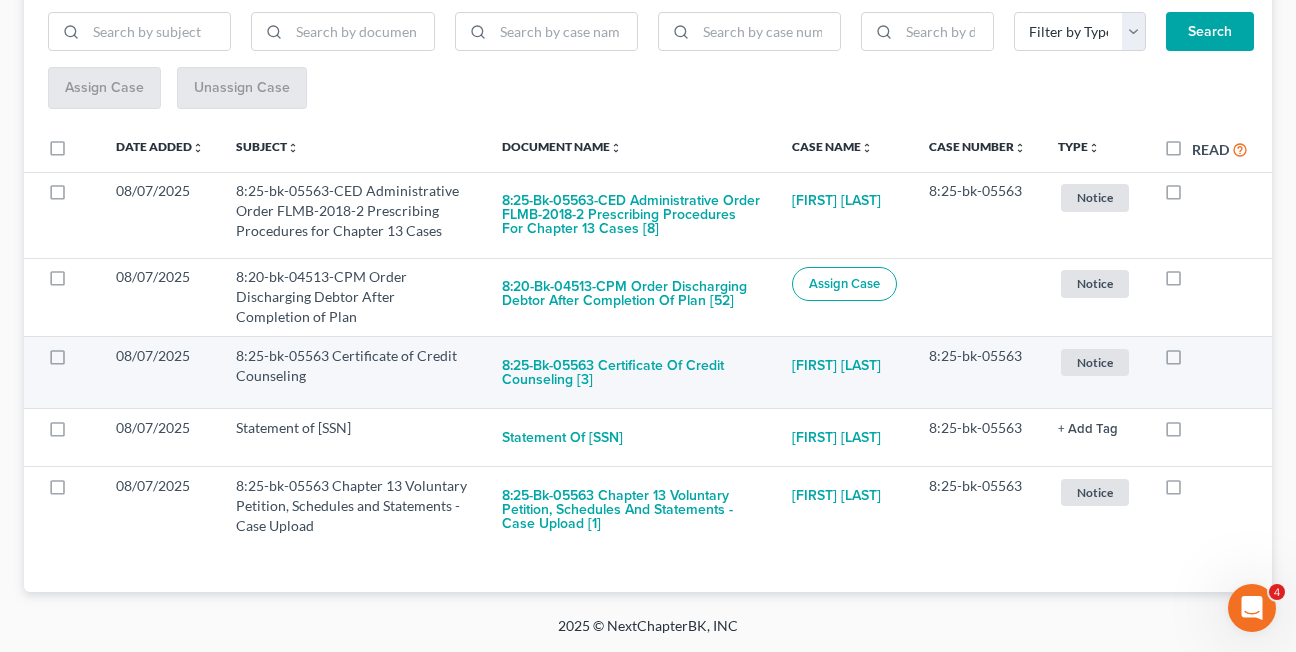 click at bounding box center [1192, 361] 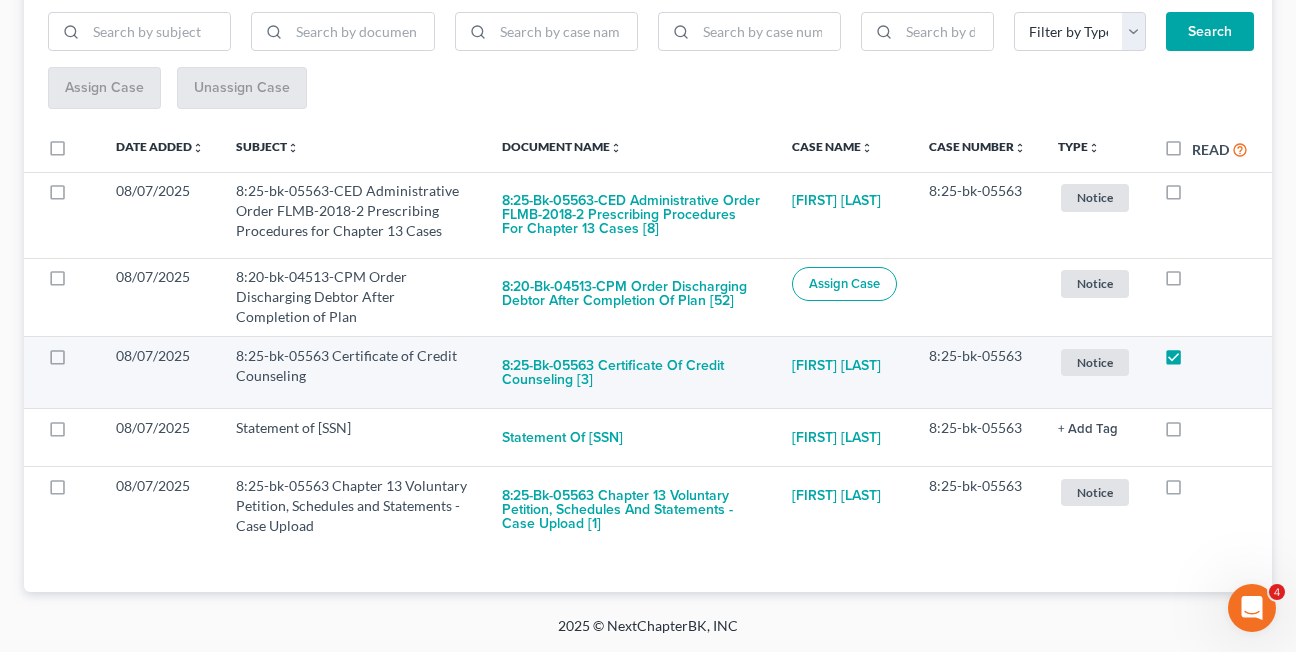 scroll, scrollTop: 232, scrollLeft: 0, axis: vertical 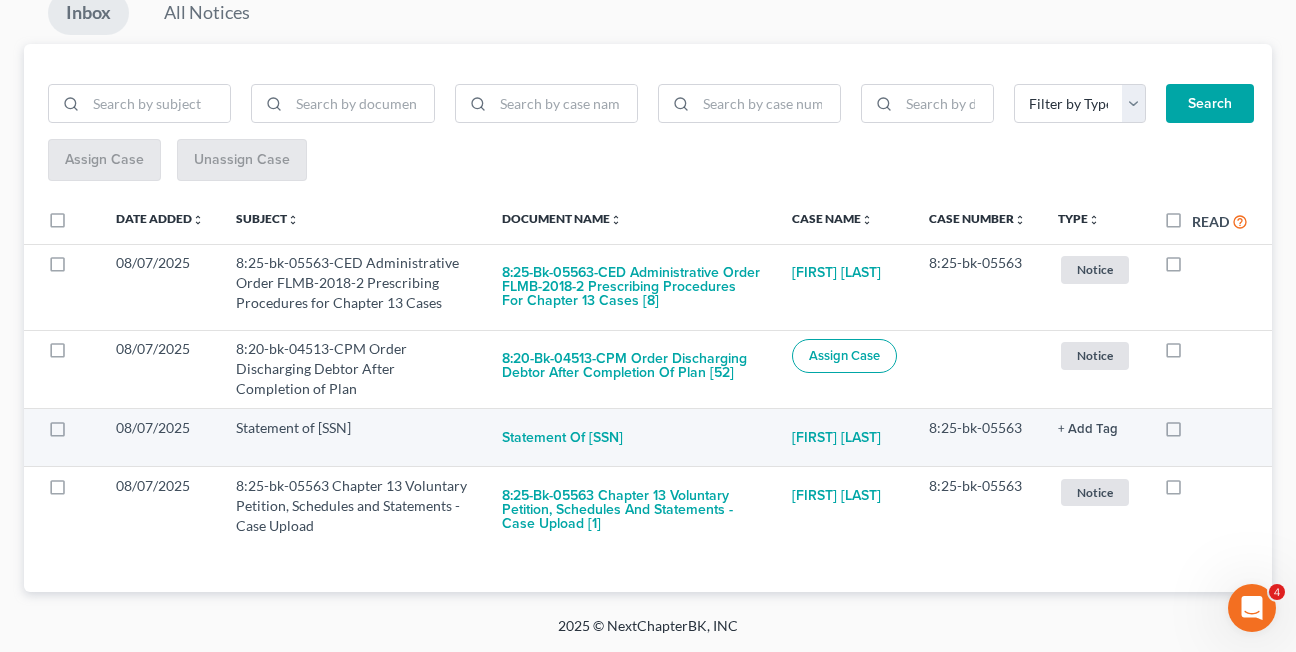click at bounding box center (1192, 433) 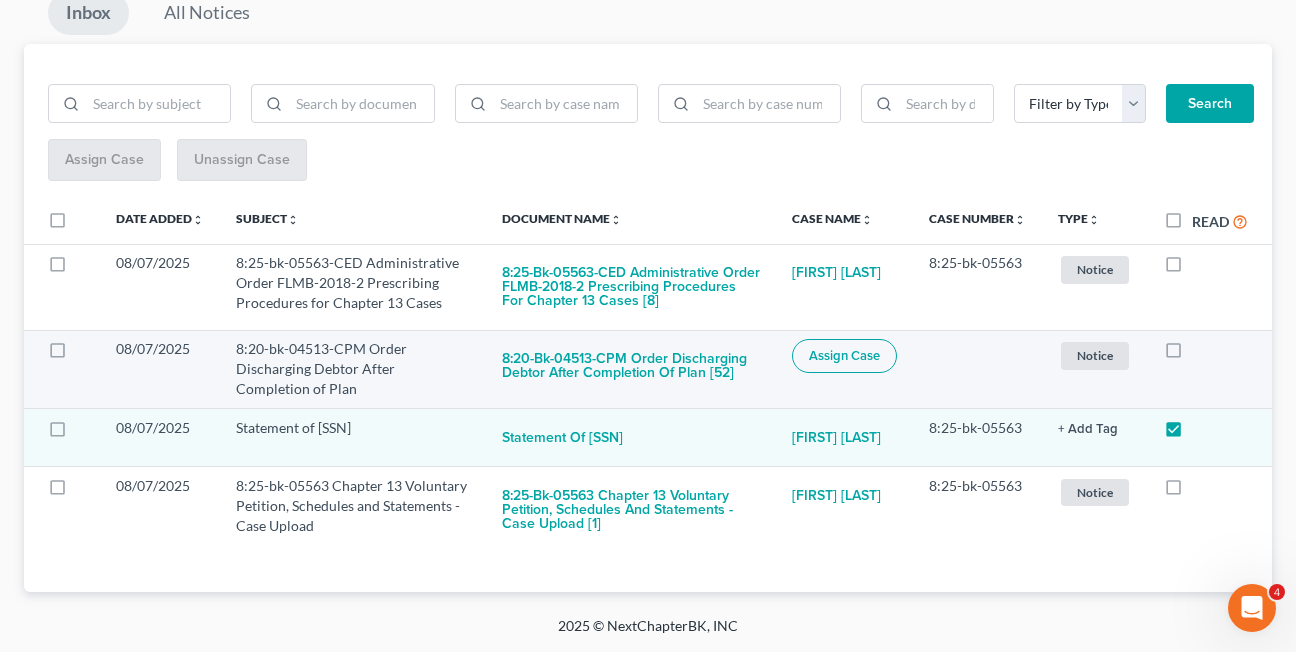scroll, scrollTop: 160, scrollLeft: 0, axis: vertical 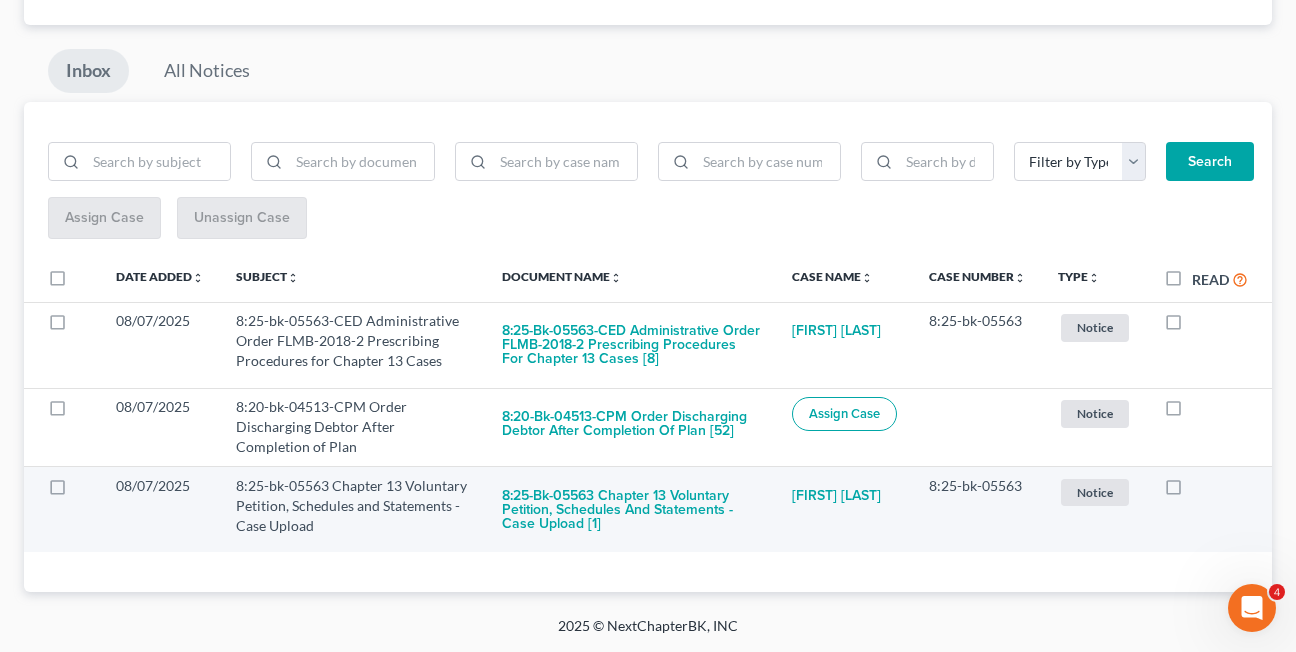click at bounding box center (1192, 491) 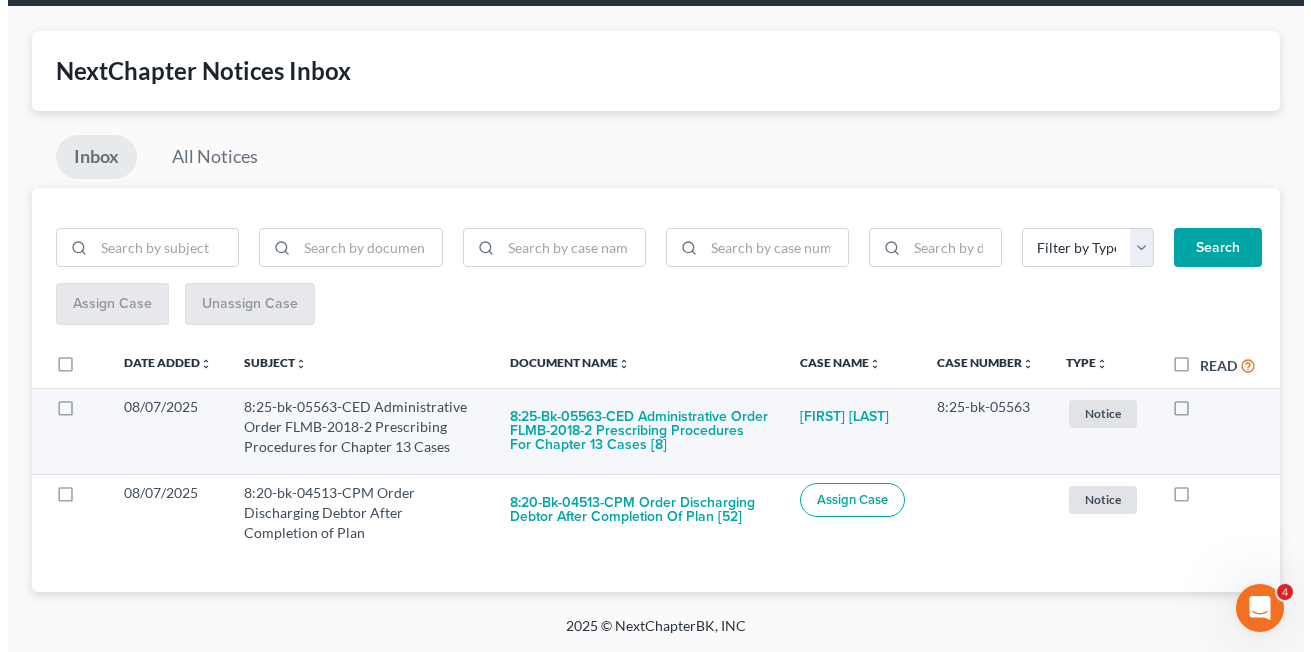 scroll, scrollTop: 74, scrollLeft: 0, axis: vertical 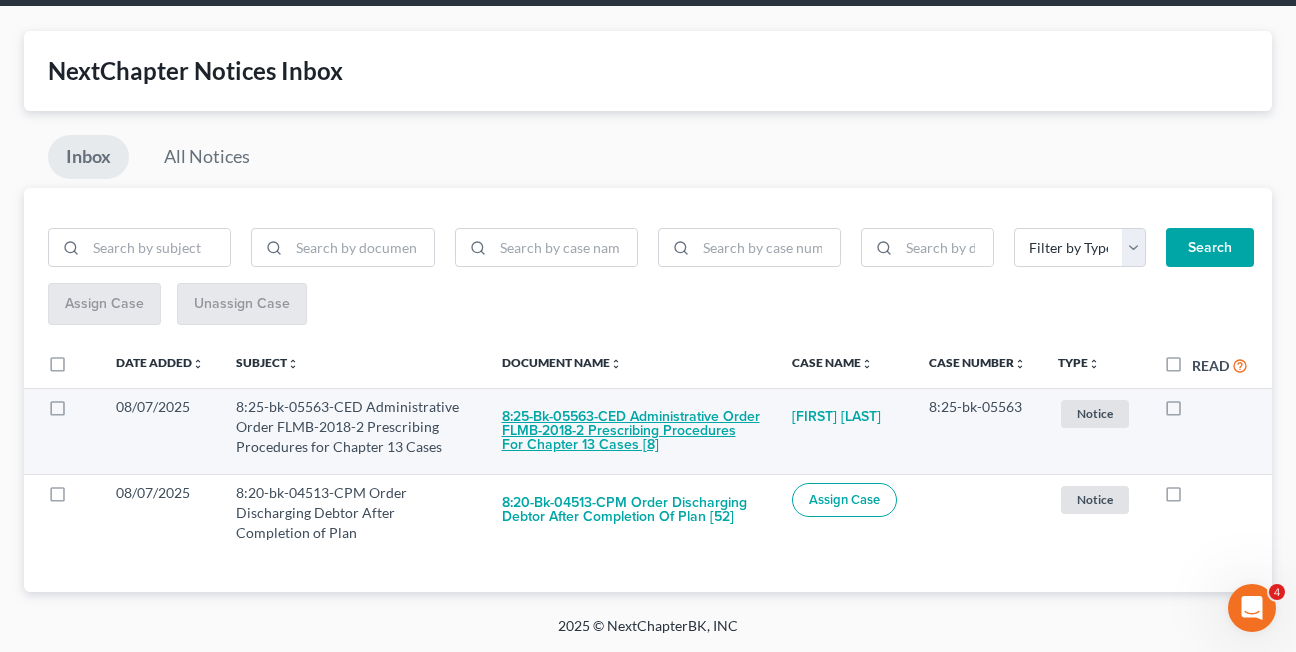 click on "8:25-bk-05563-CED Administrative Order FLMB-2018-2 Prescribing Procedures for Chapter 13 Cases [8]" at bounding box center [631, 431] 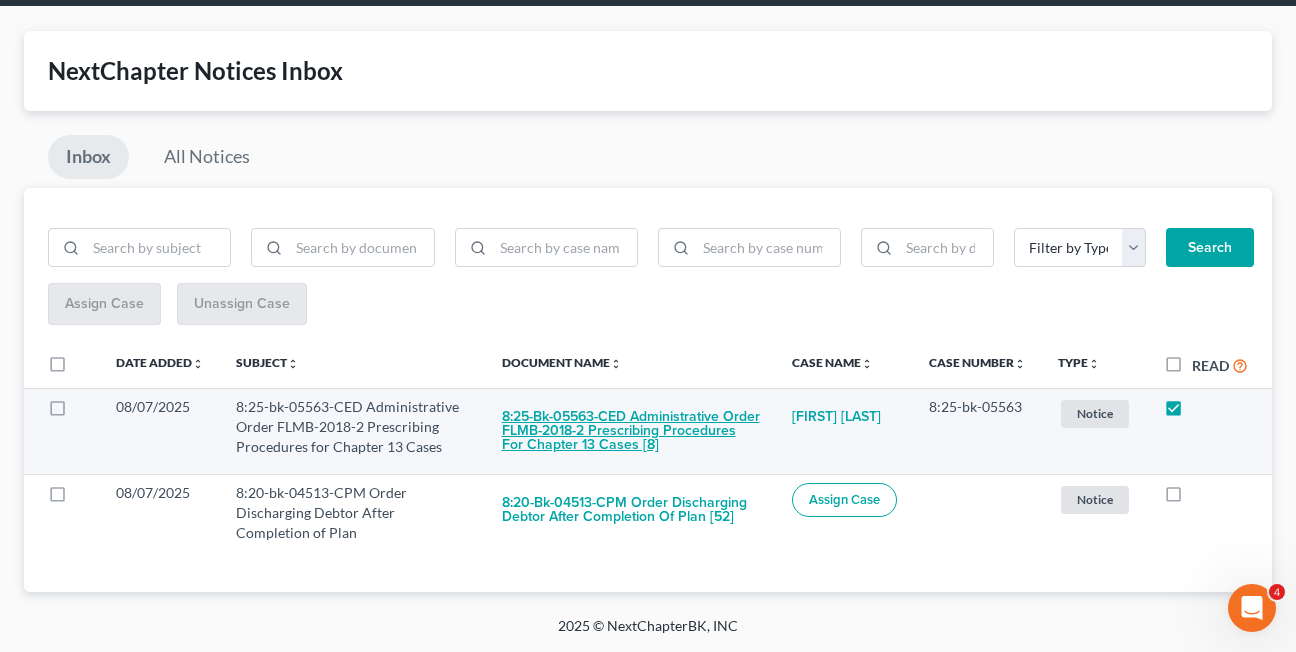 checkbox on "true" 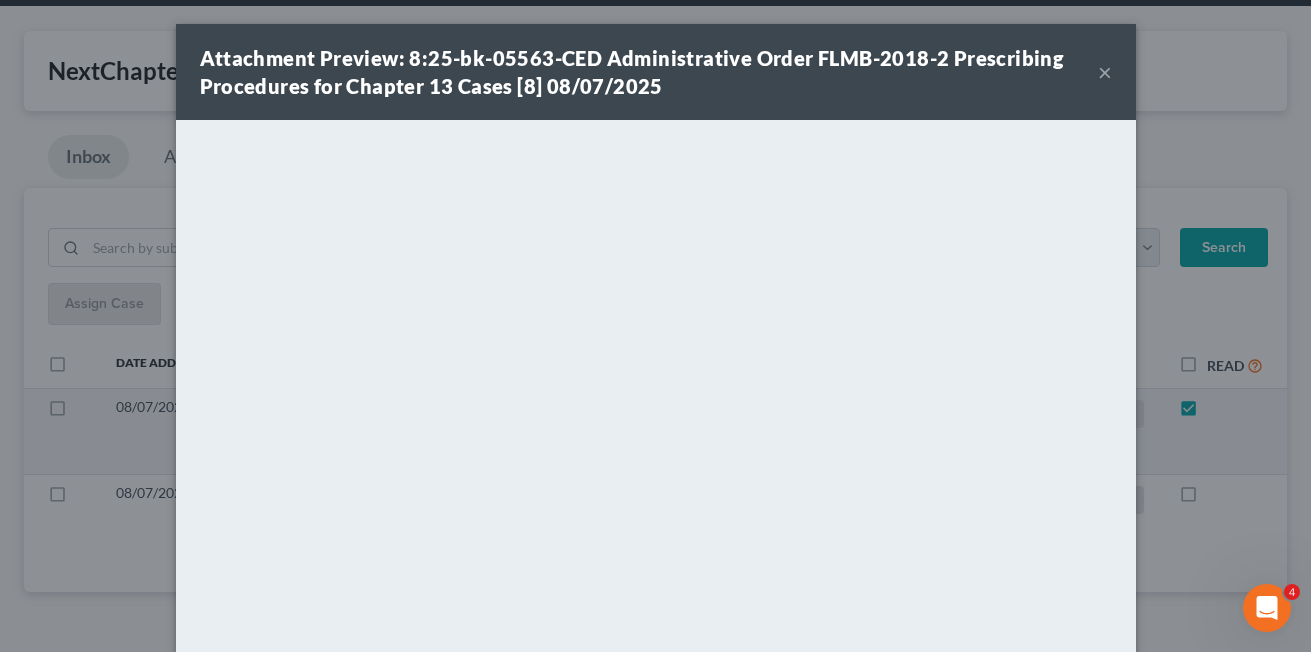 scroll, scrollTop: 0, scrollLeft: 0, axis: both 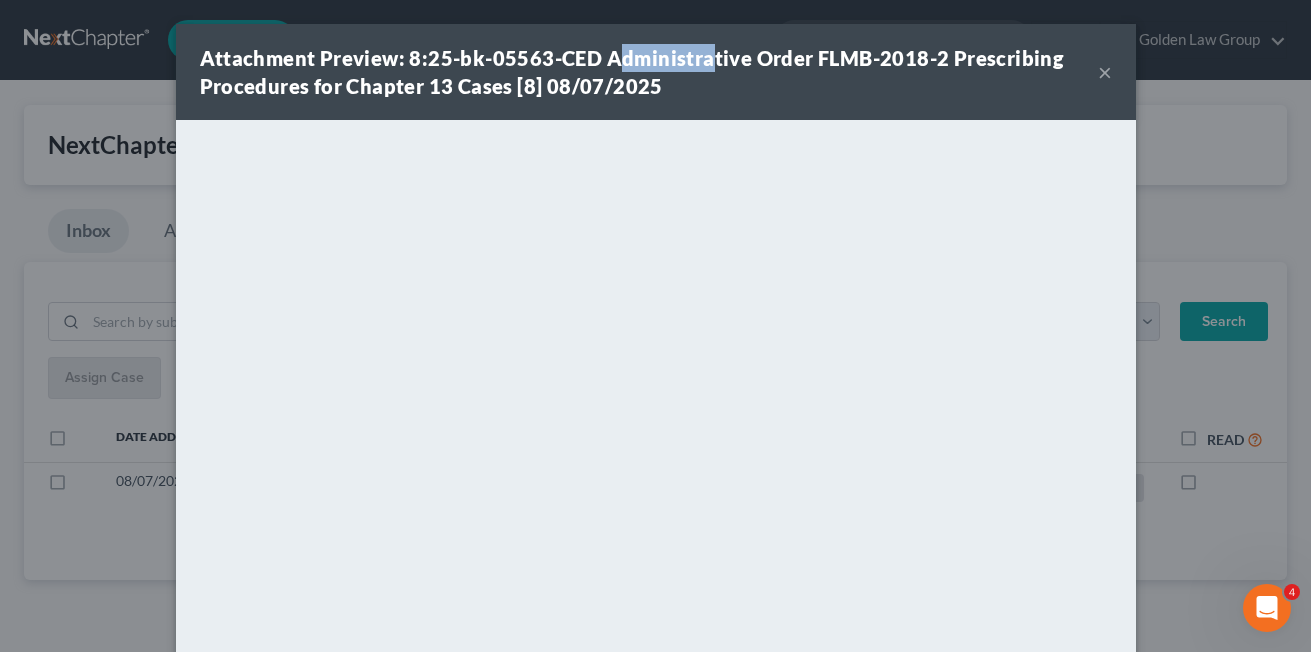 drag, startPoint x: 601, startPoint y: 55, endPoint x: 705, endPoint y: 54, distance: 104.00481 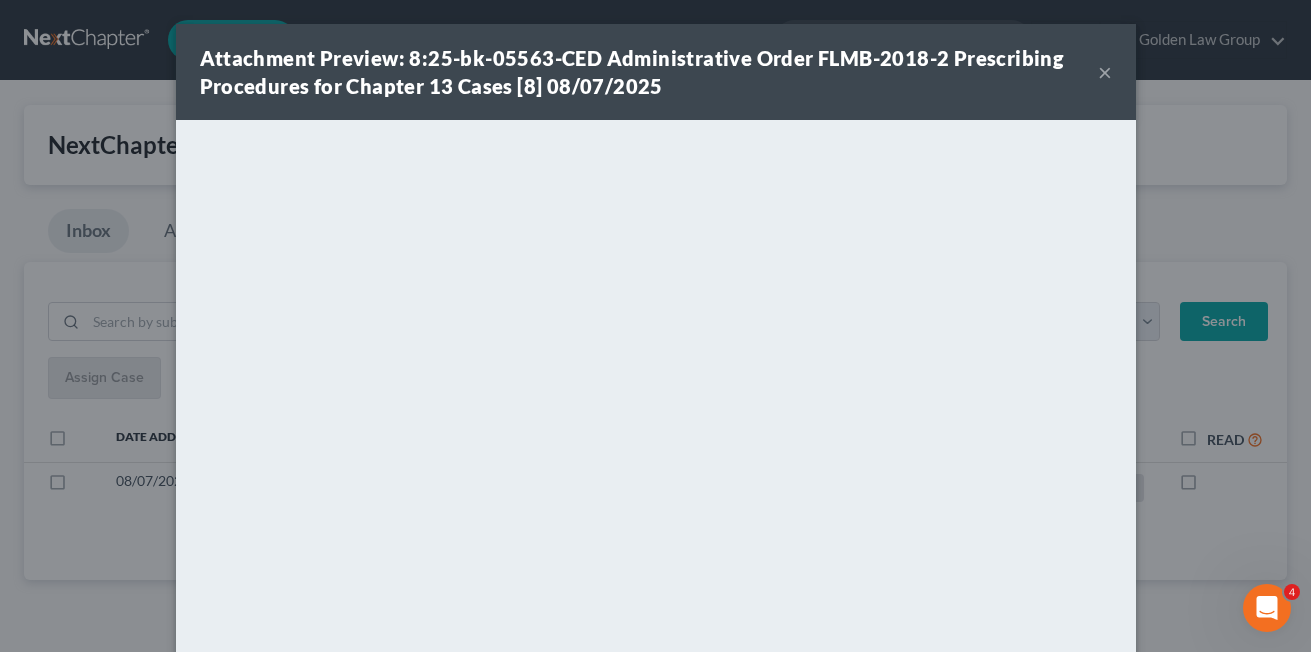 drag, startPoint x: 705, startPoint y: 54, endPoint x: 597, endPoint y: 54, distance: 108 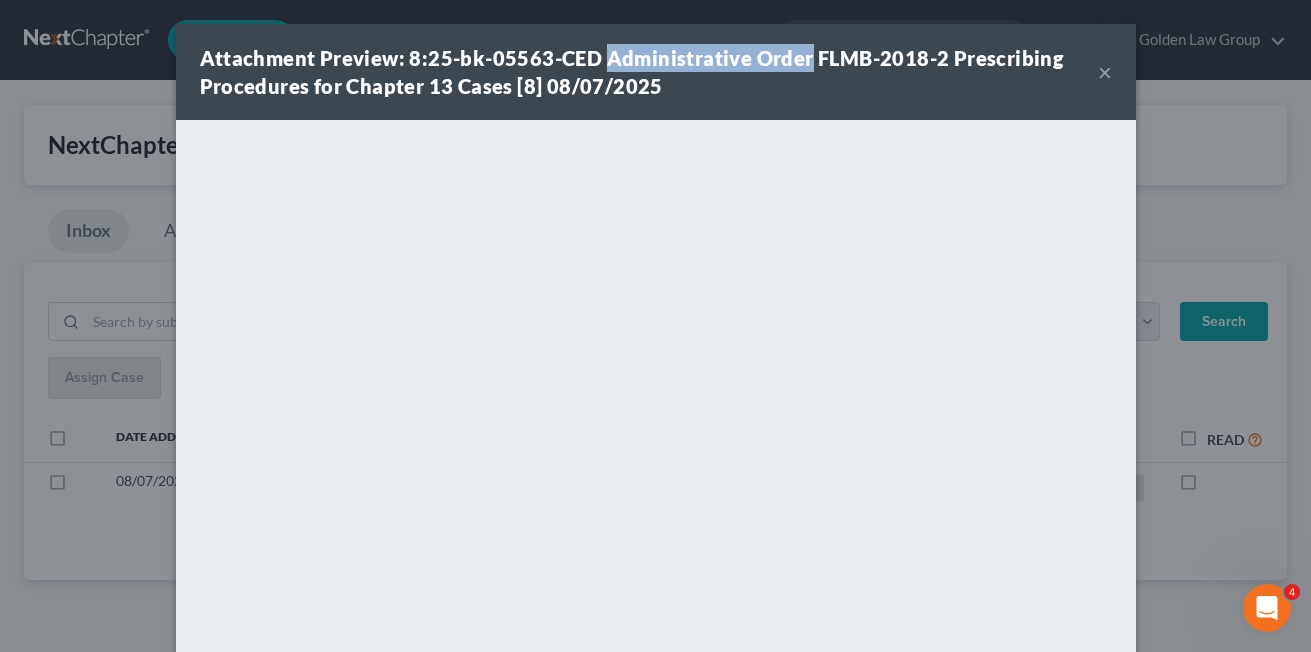 drag, startPoint x: 597, startPoint y: 54, endPoint x: 791, endPoint y: 61, distance: 194.12625 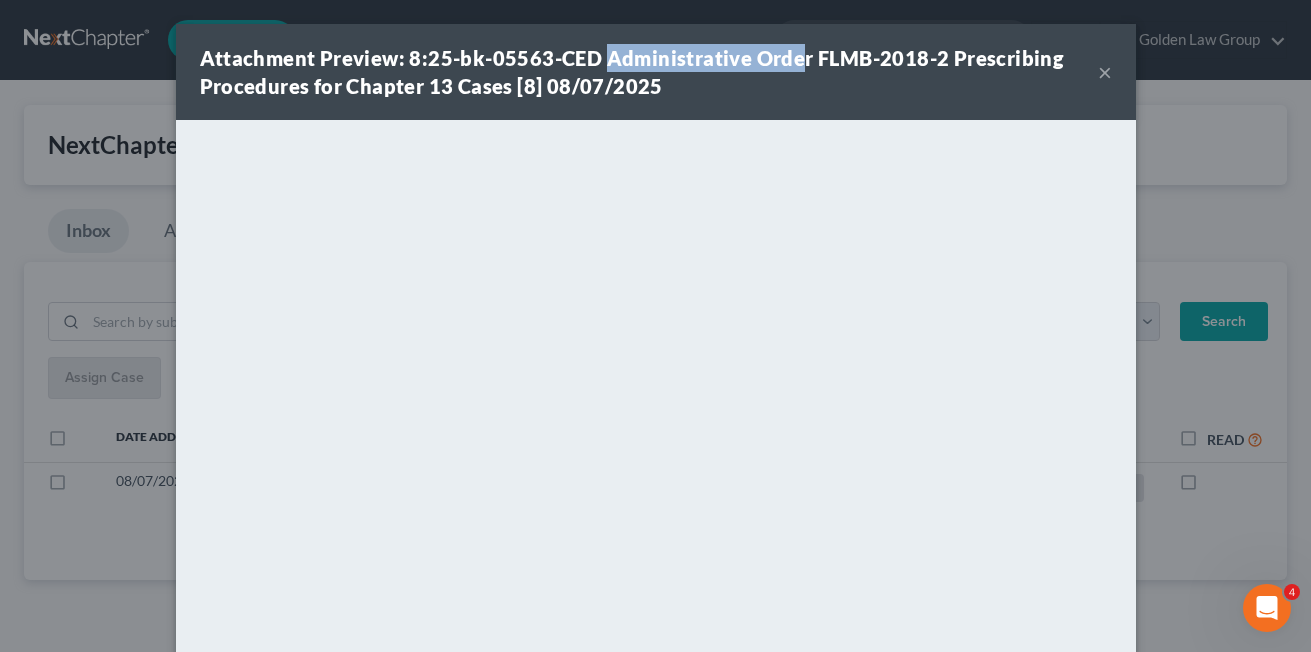 copy on "Administrative Orde" 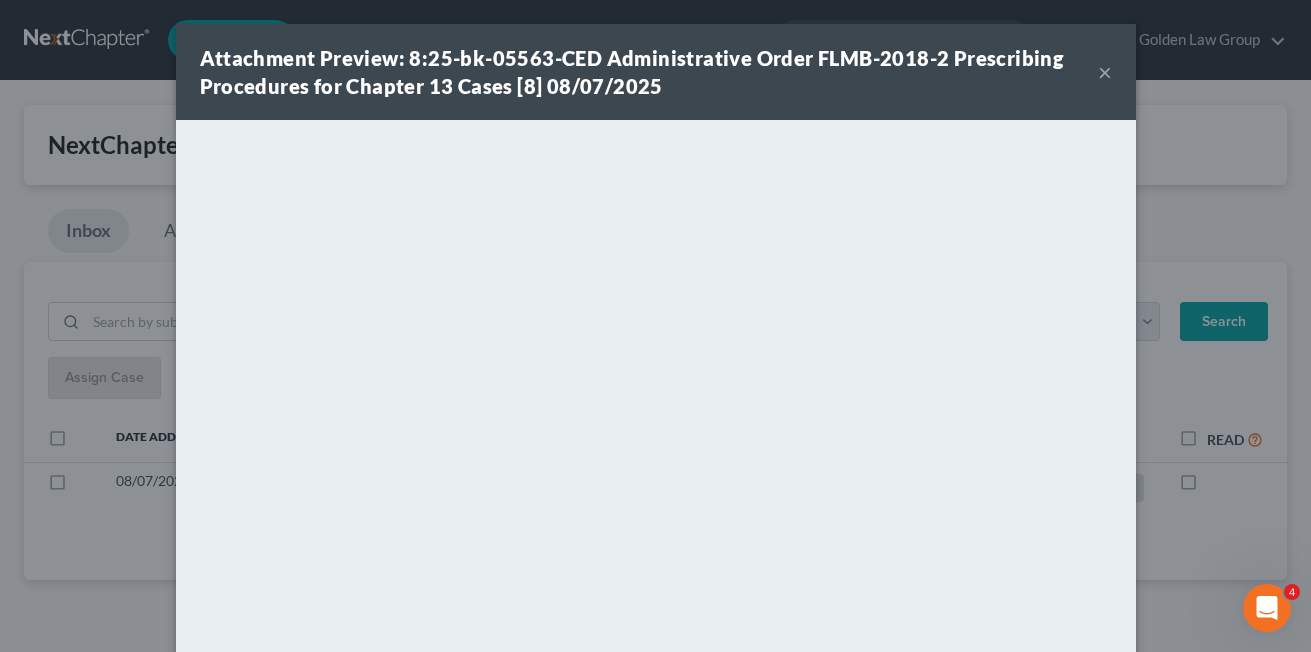 click on "Attachment Preview: 8:25-bk-05563-CED Administrative Order FLMB-2018-2 Prescribing Procedures for Chapter 13 Cases [8] 08/07/2025 ×" at bounding box center (656, 72) 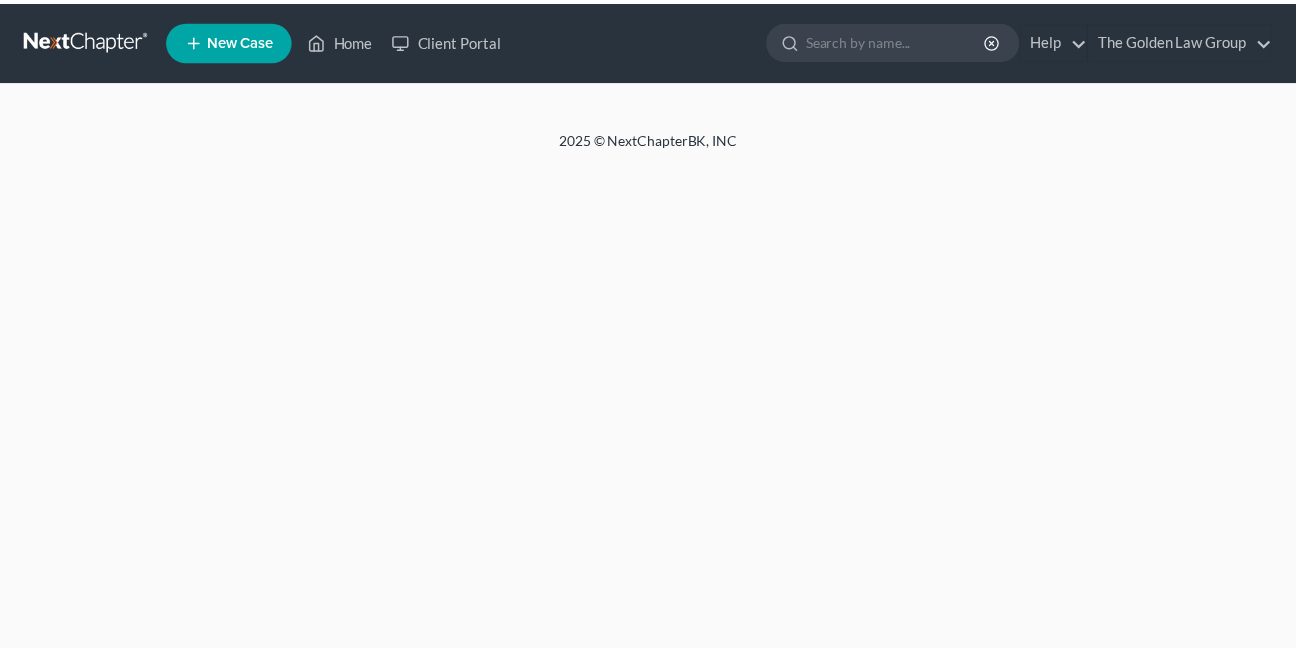 scroll, scrollTop: 0, scrollLeft: 0, axis: both 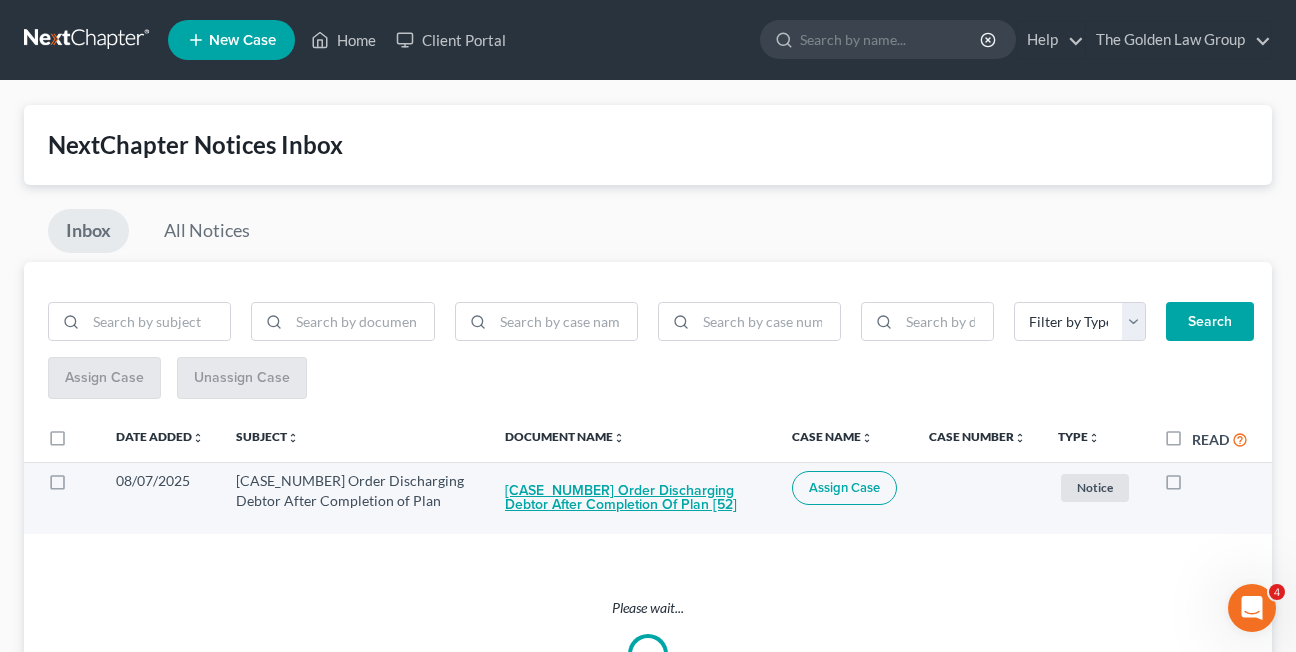 click on "8:20-bk-04513-CPM Order Discharging Debtor After Completion of Plan [52]" at bounding box center (632, 498) 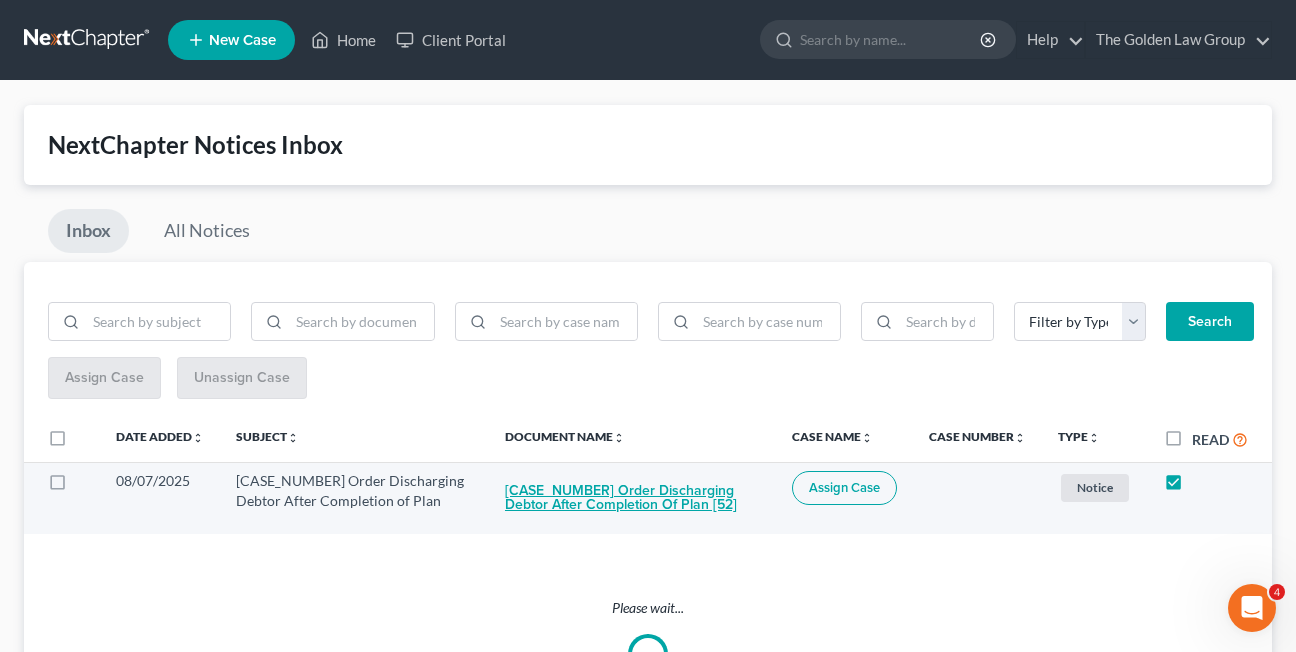 checkbox on "true" 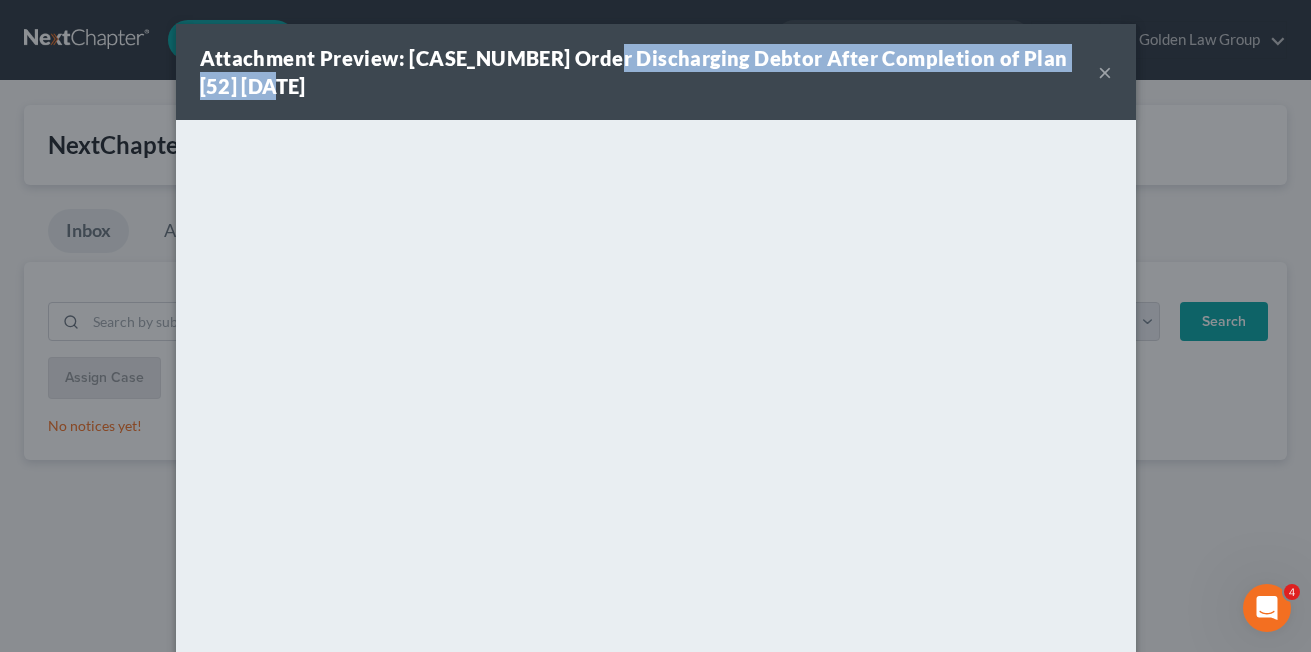 drag, startPoint x: 601, startPoint y: 59, endPoint x: 230, endPoint y: 87, distance: 372.0551 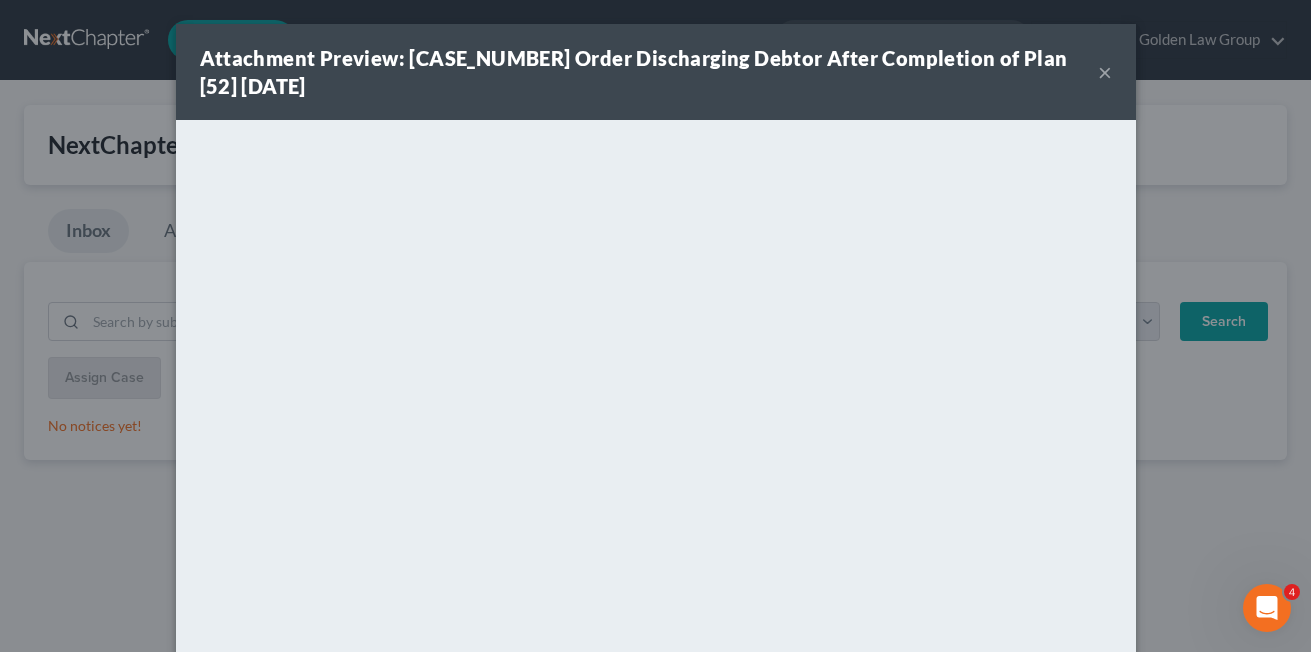 click on "×" at bounding box center [1105, 72] 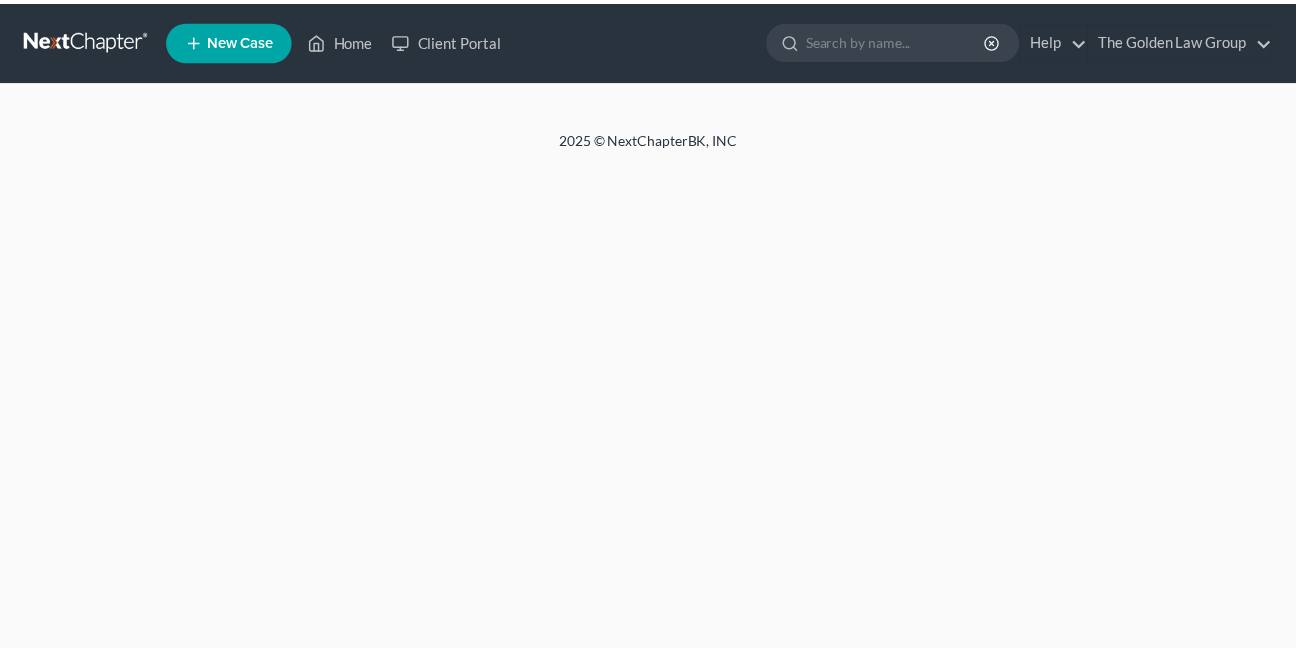 scroll, scrollTop: 0, scrollLeft: 0, axis: both 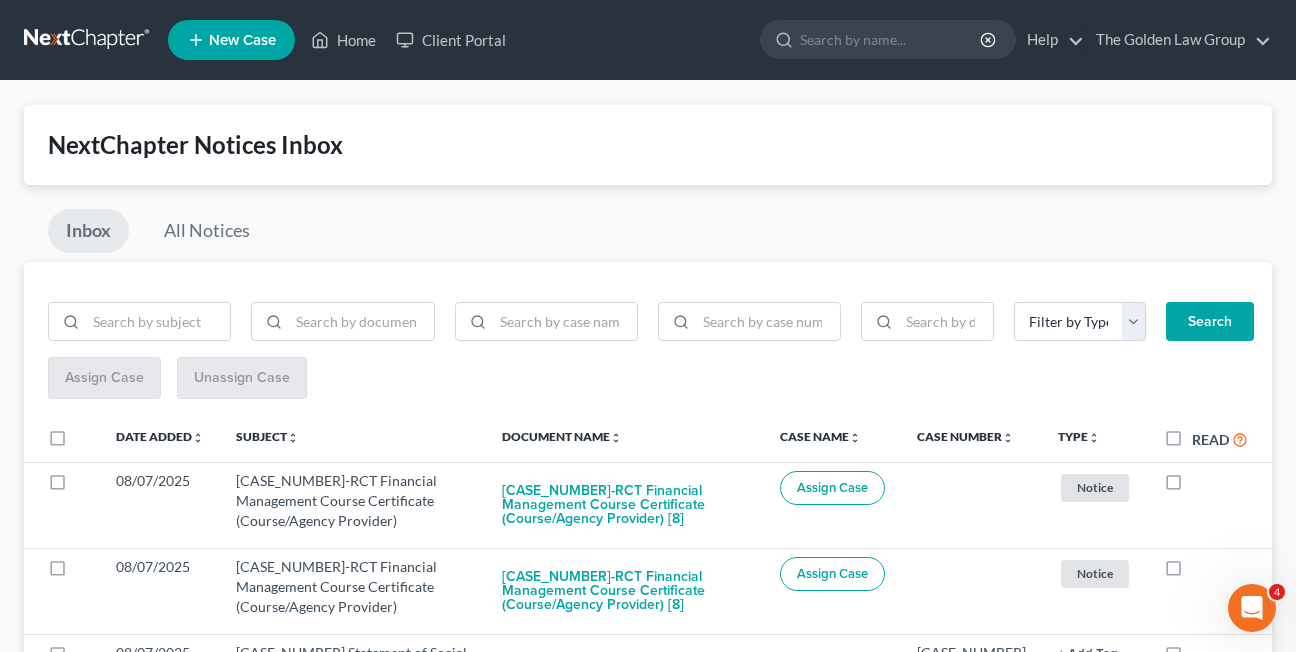 click on "Inbox All Notices" at bounding box center [648, 235] 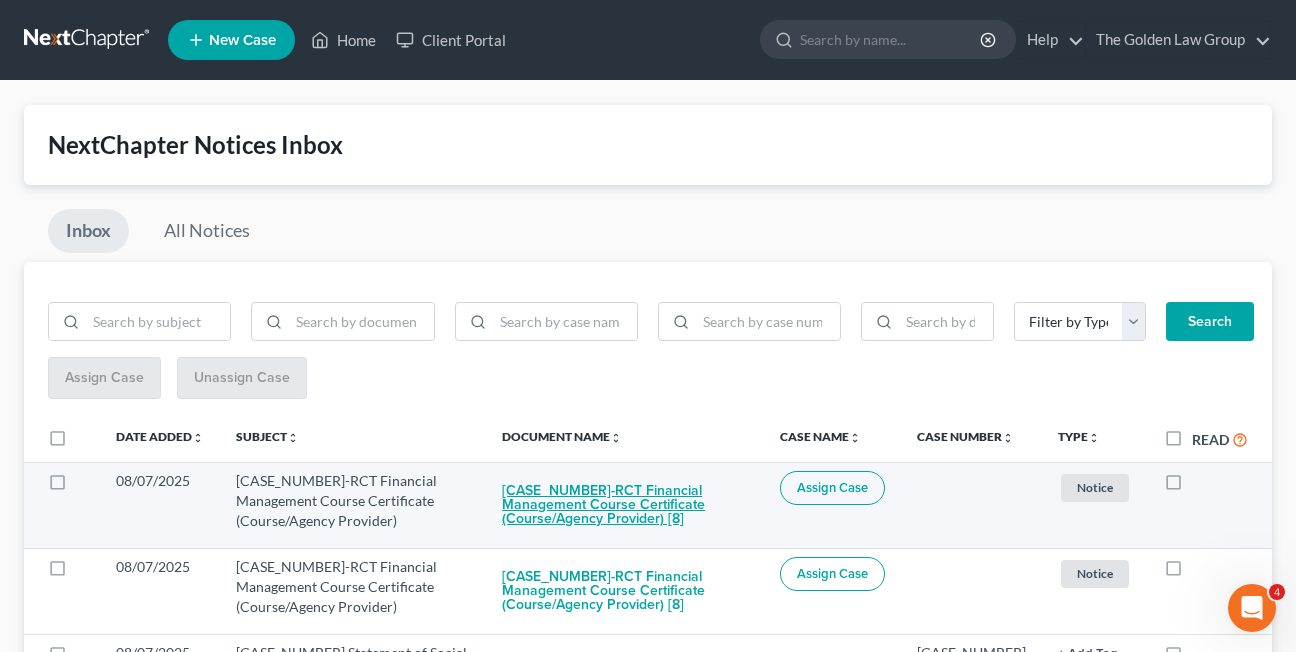 click on "8:25-bk-05396-RCT Financial Management Course Certificate (Course/Agency Provider) [8]" at bounding box center [625, 505] 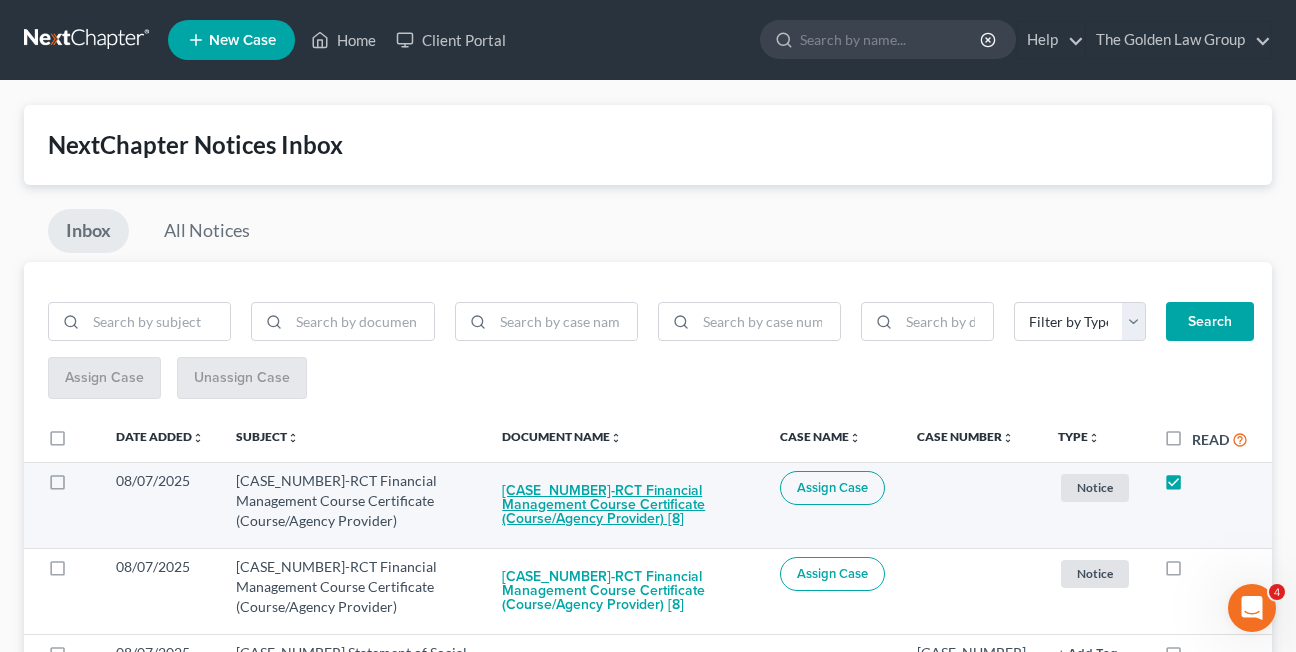 checkbox on "true" 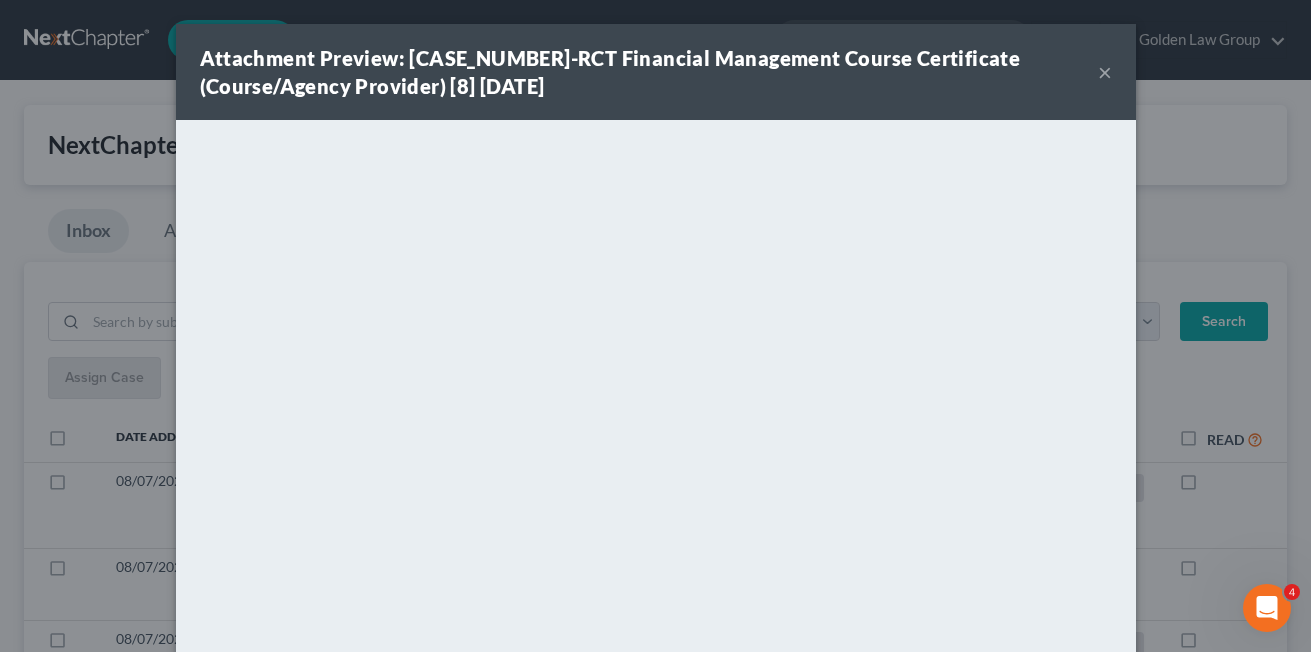 click on "×" at bounding box center (1105, 72) 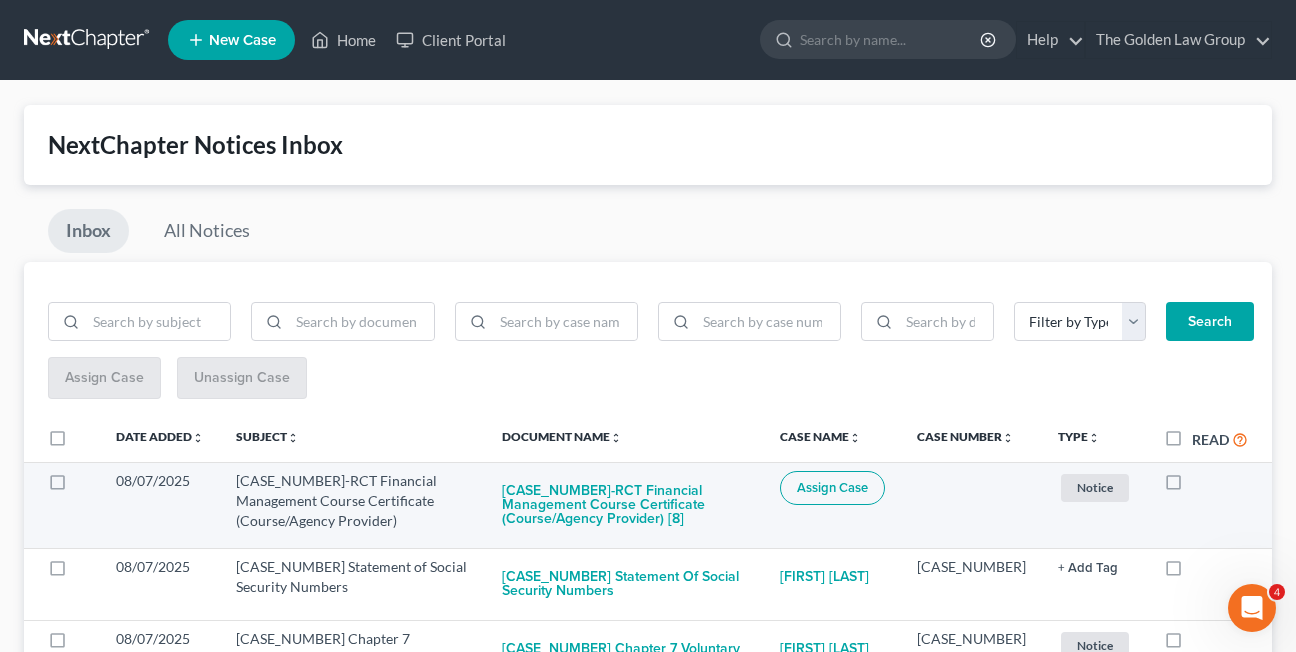 click at bounding box center (1192, 486) 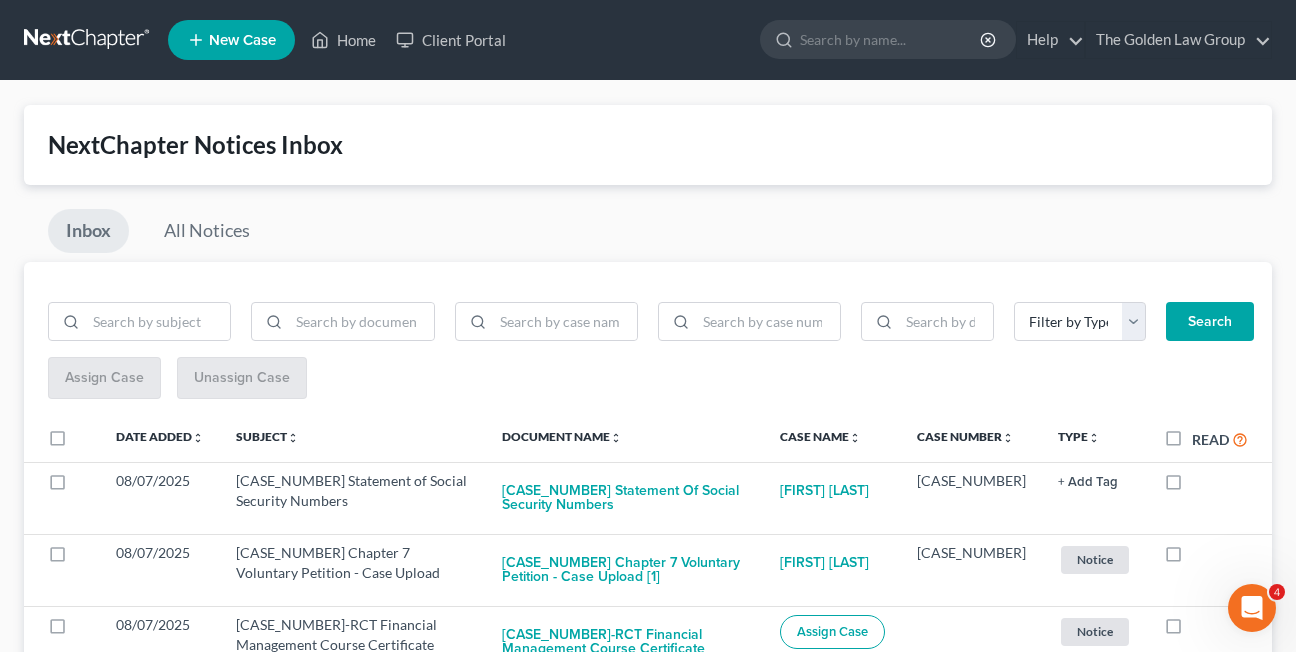 click at bounding box center [1192, 486] 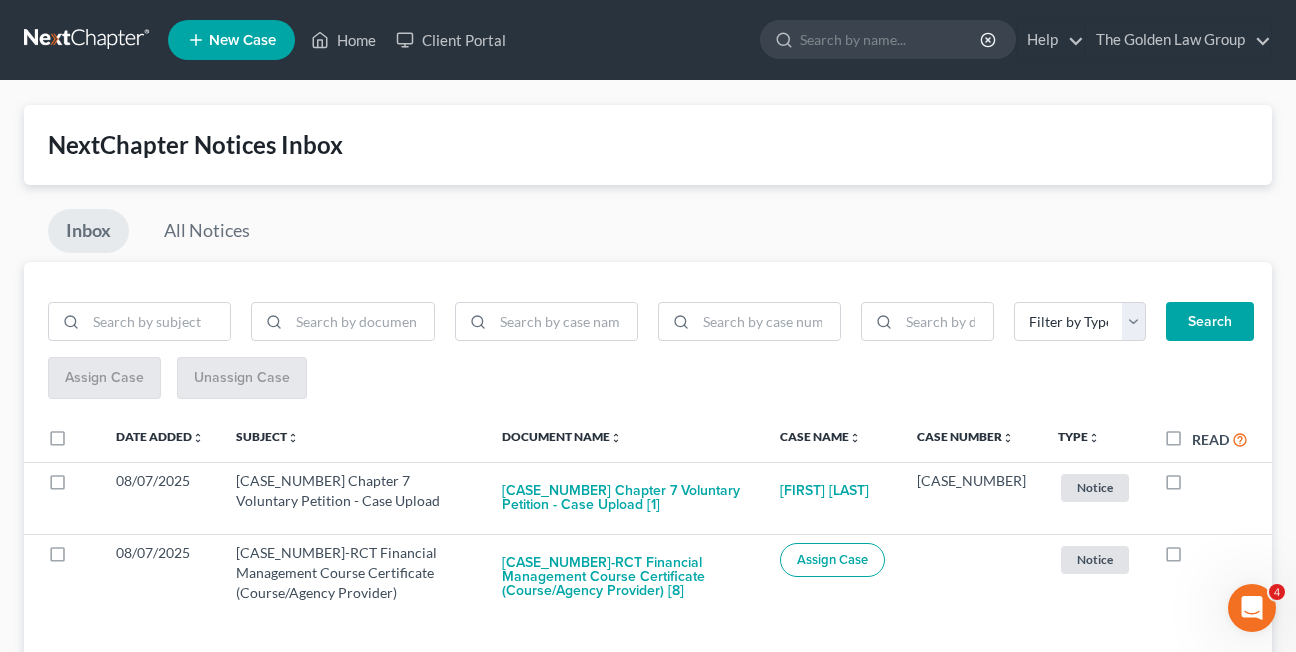 click at bounding box center (1192, 486) 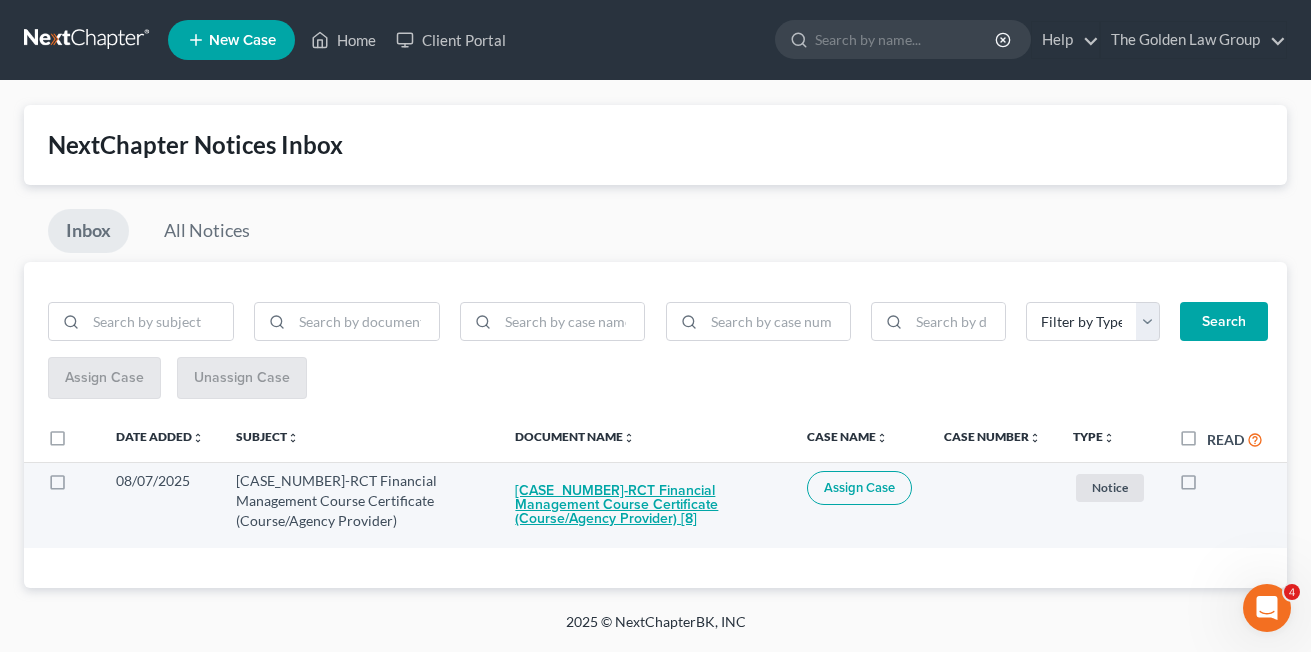 click on "8:25-bk-05396-RCT Financial Management Course Certificate (Course/Agency Provider) [8]" at bounding box center [645, 505] 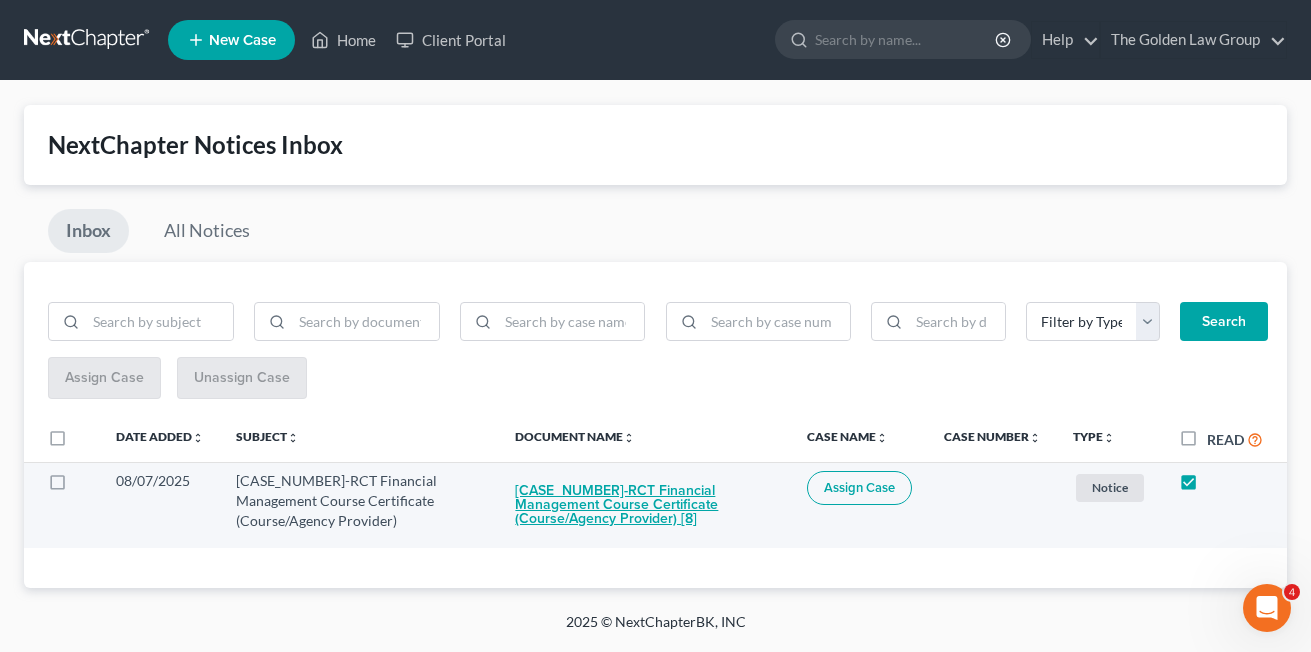 checkbox on "true" 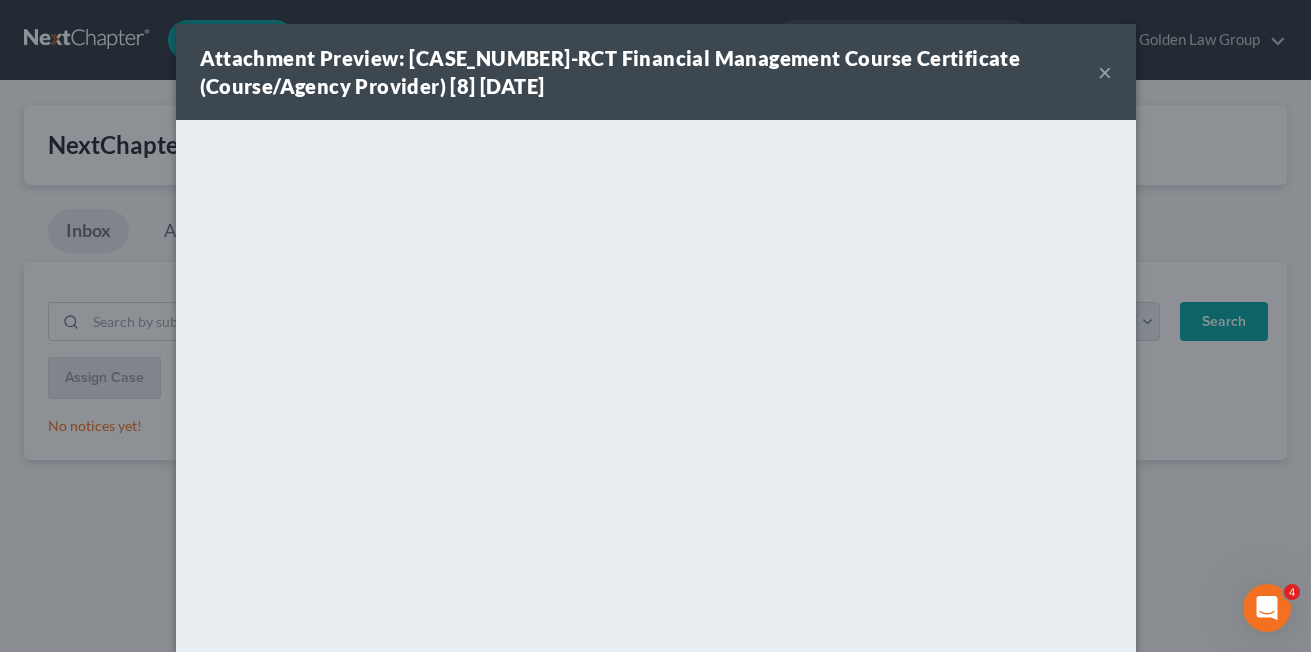 click on "×" at bounding box center (1105, 72) 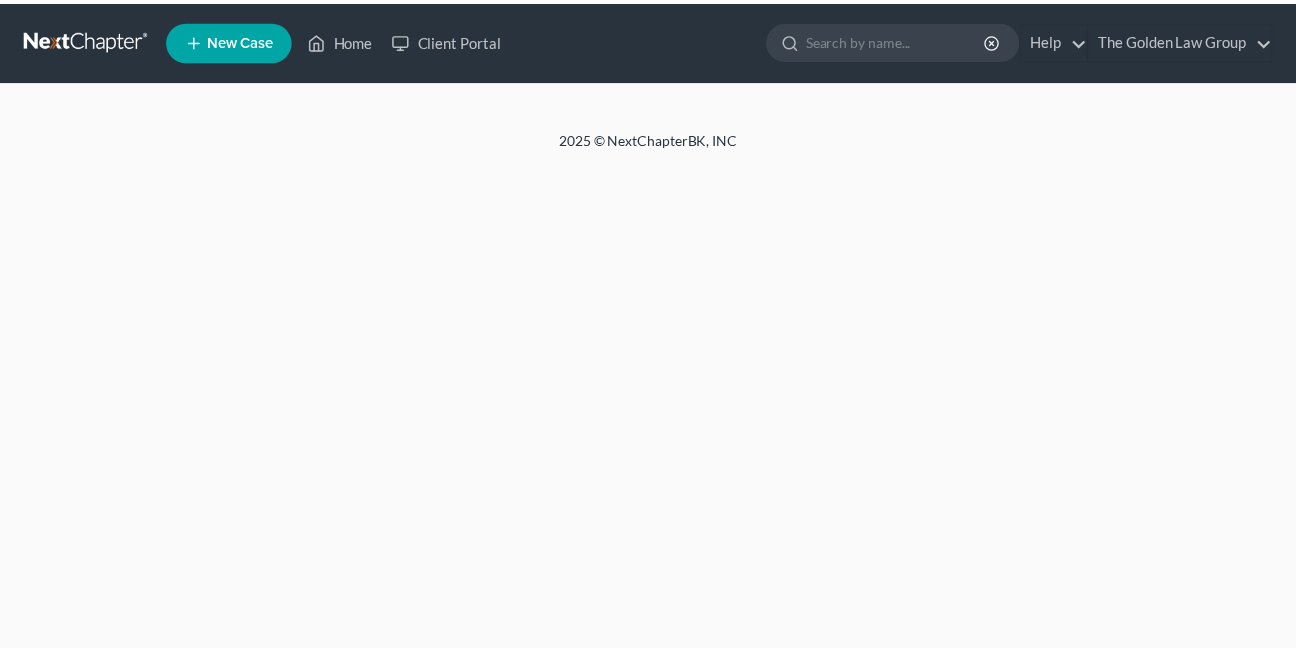 scroll, scrollTop: 0, scrollLeft: 0, axis: both 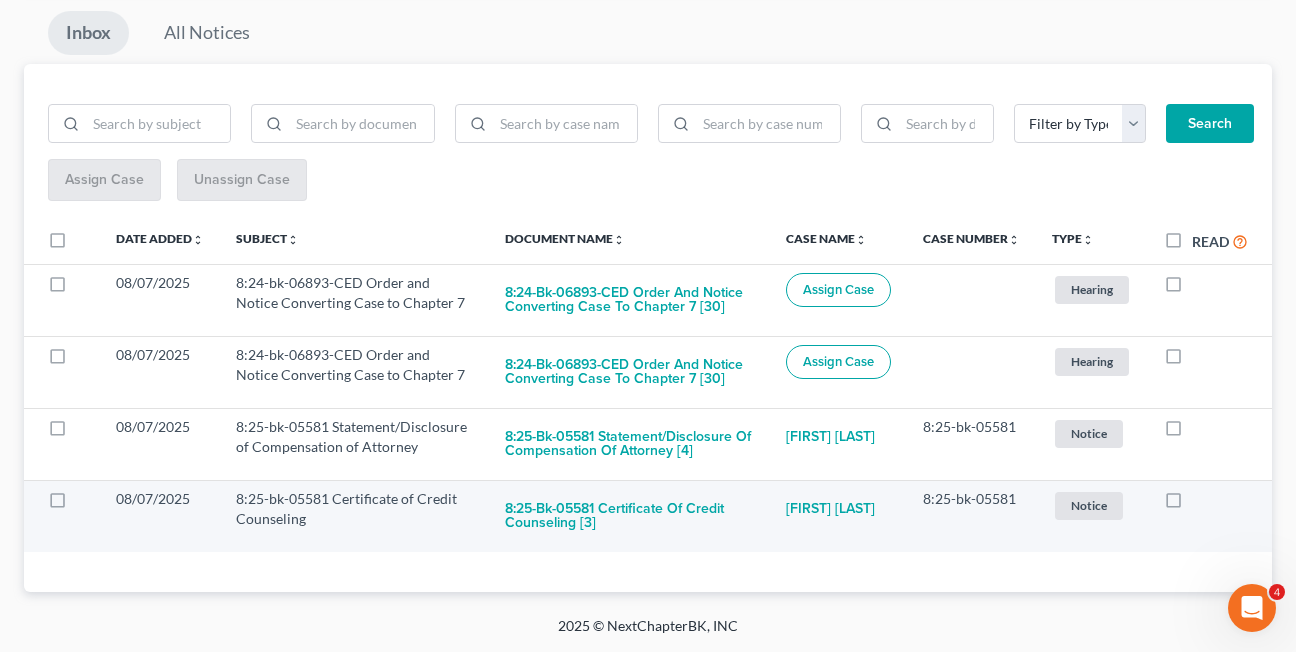 click at bounding box center [1192, 504] 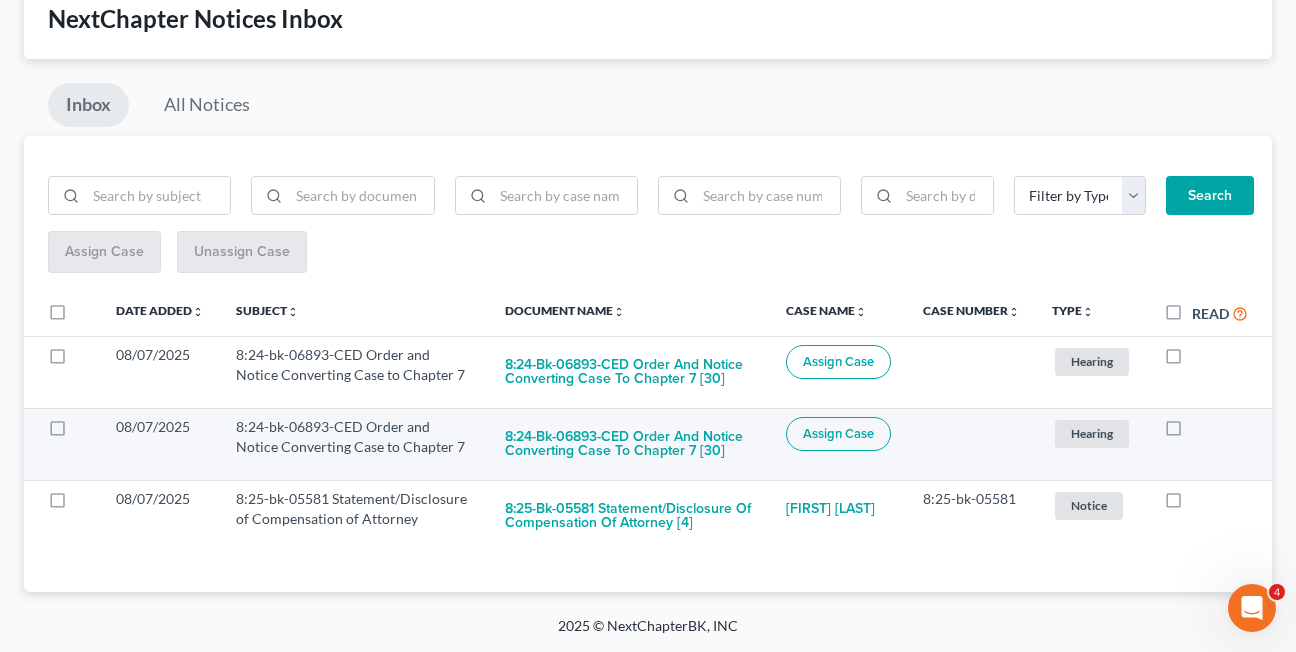 scroll, scrollTop: 126, scrollLeft: 0, axis: vertical 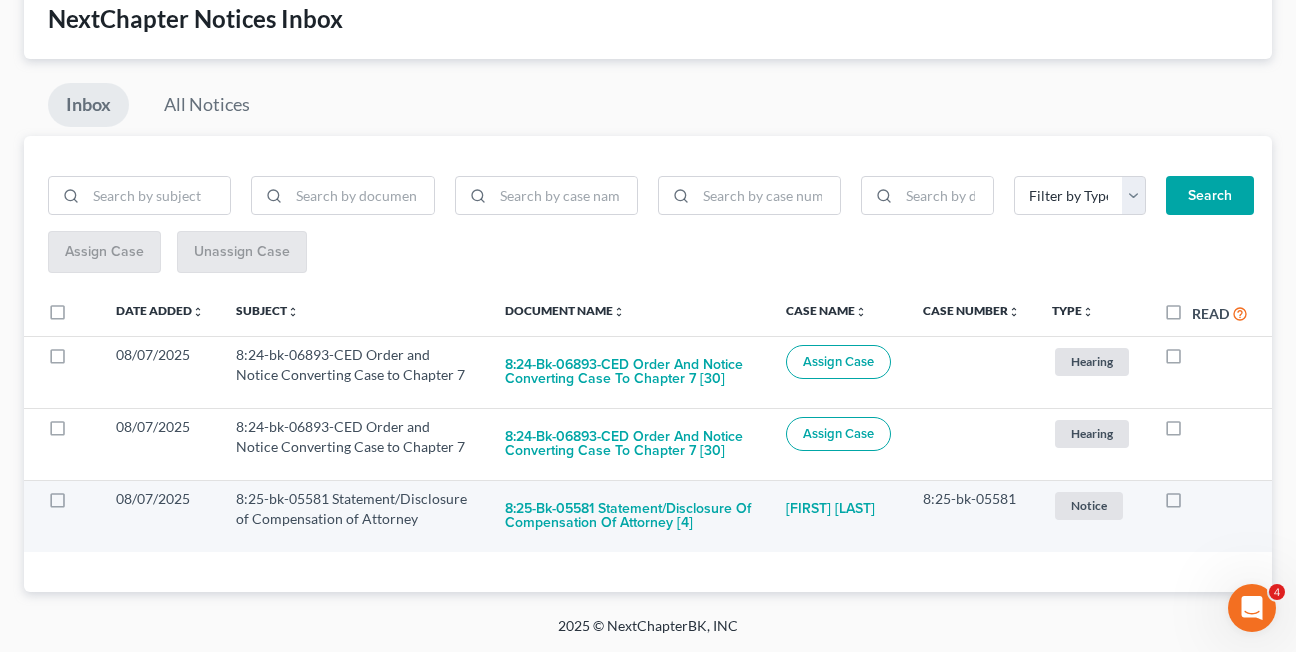 click at bounding box center (1192, 504) 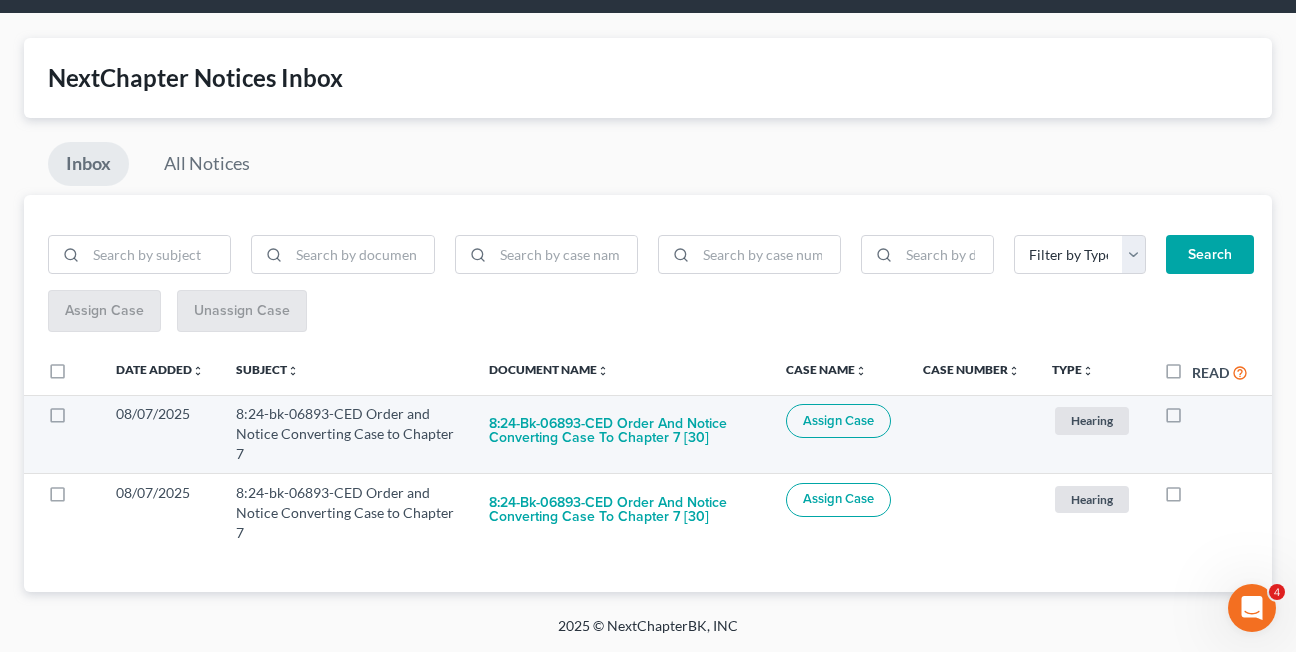 scroll, scrollTop: 67, scrollLeft: 0, axis: vertical 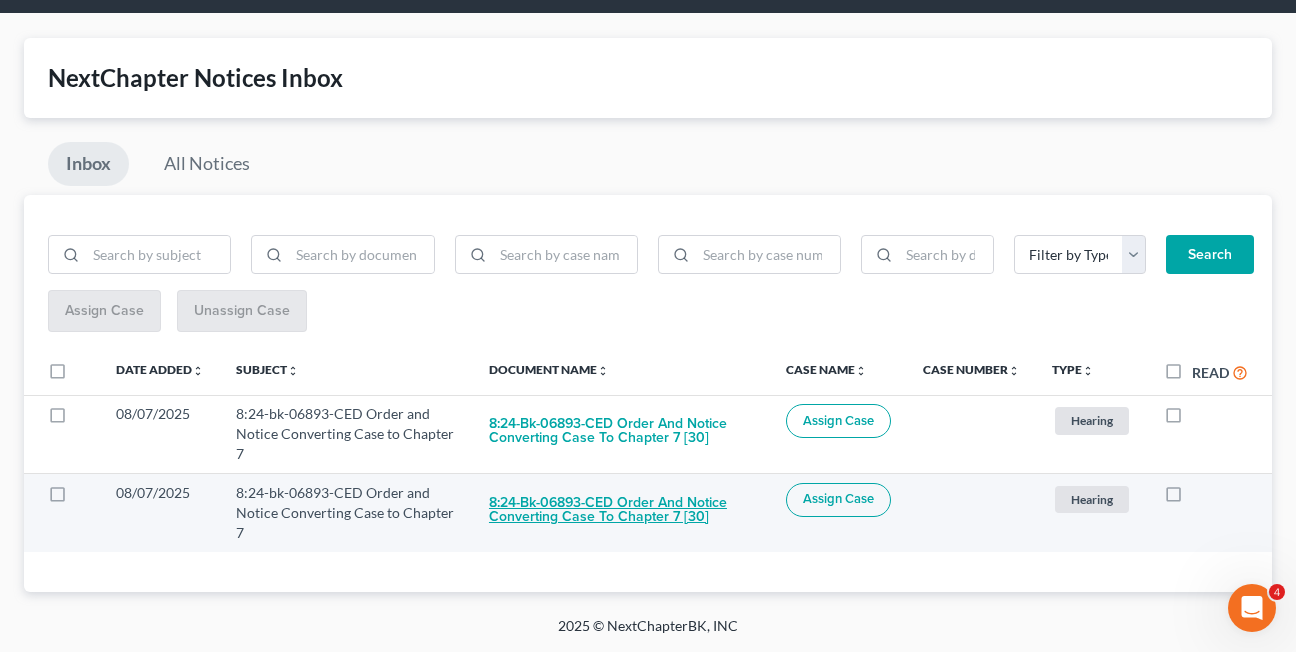 click on "8:24-bk-06893-CED Order and Notice Converting Case to Chapter 7 [30]" at bounding box center (621, 510) 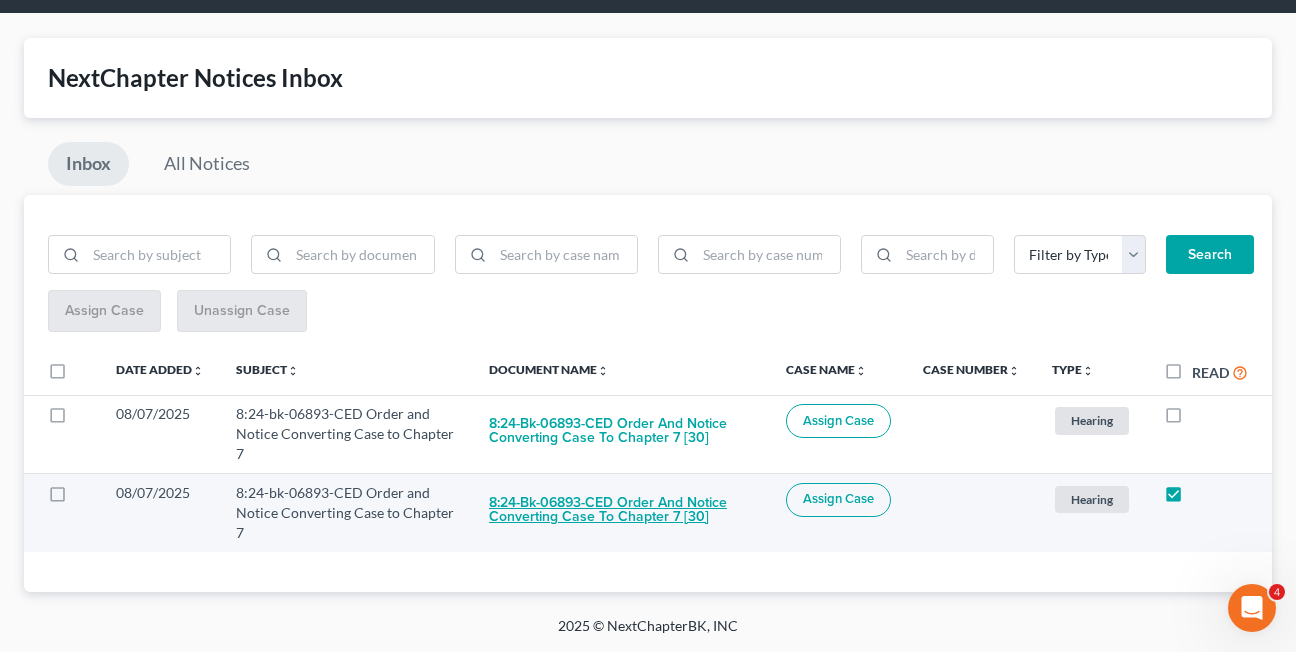 checkbox on "true" 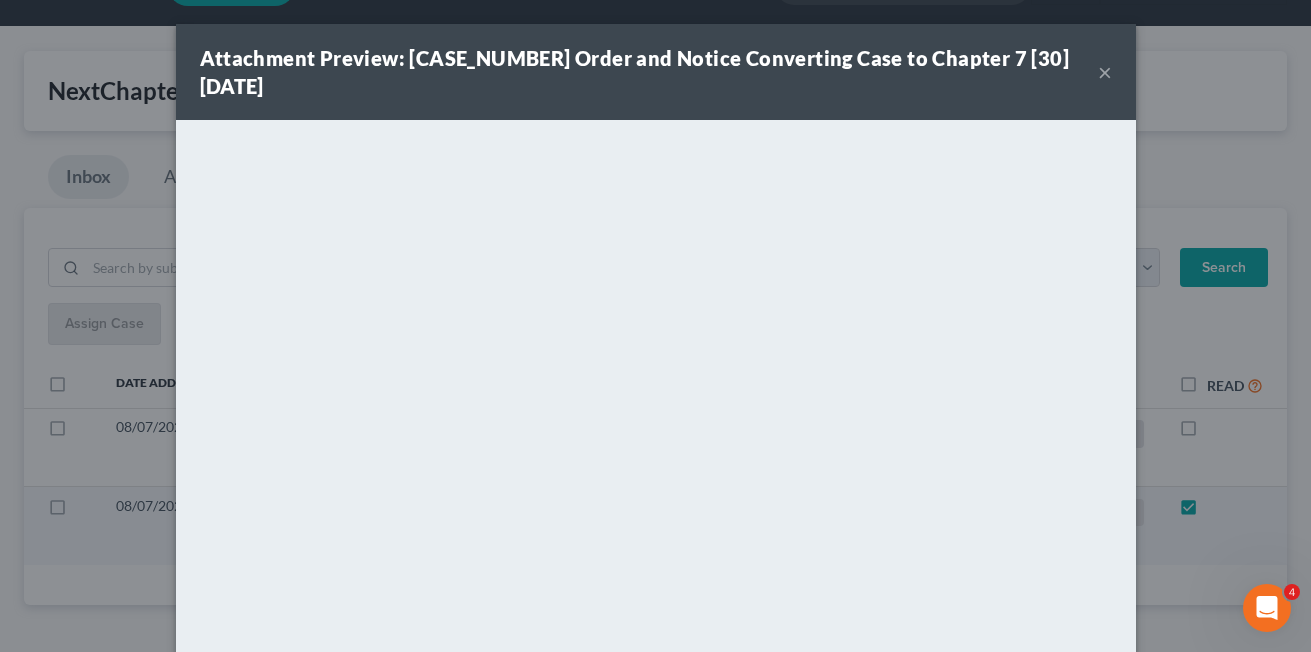 scroll, scrollTop: 0, scrollLeft: 0, axis: both 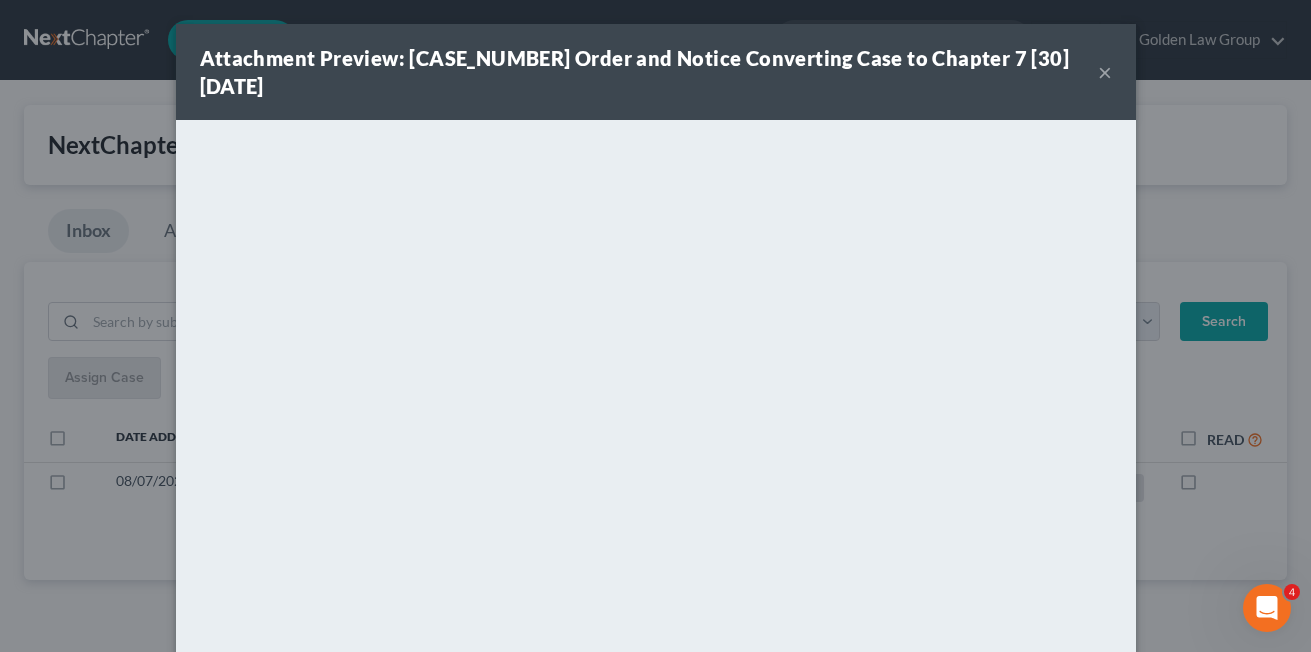 click on "Attachment Preview: [CASE_NUMBER] Order and Notice Converting Case to Chapter 7 [30] [DATE]" at bounding box center [649, 72] 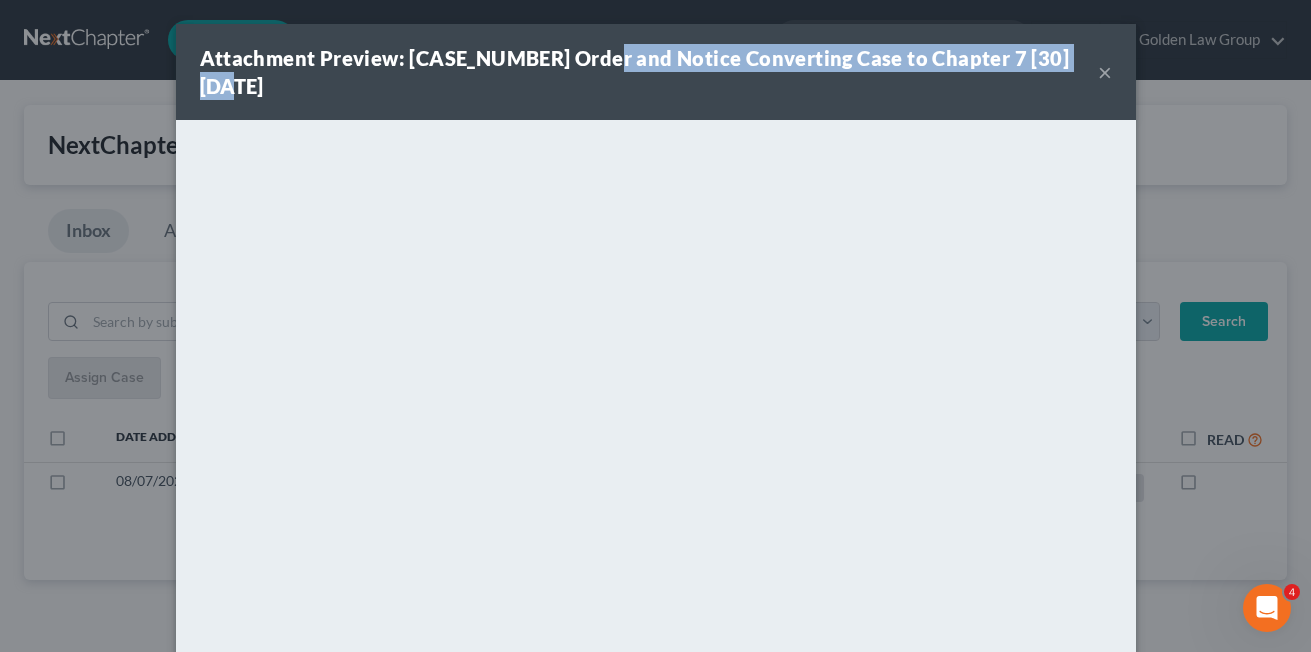 drag, startPoint x: 594, startPoint y: 53, endPoint x: 1083, endPoint y: 55, distance: 489.0041 